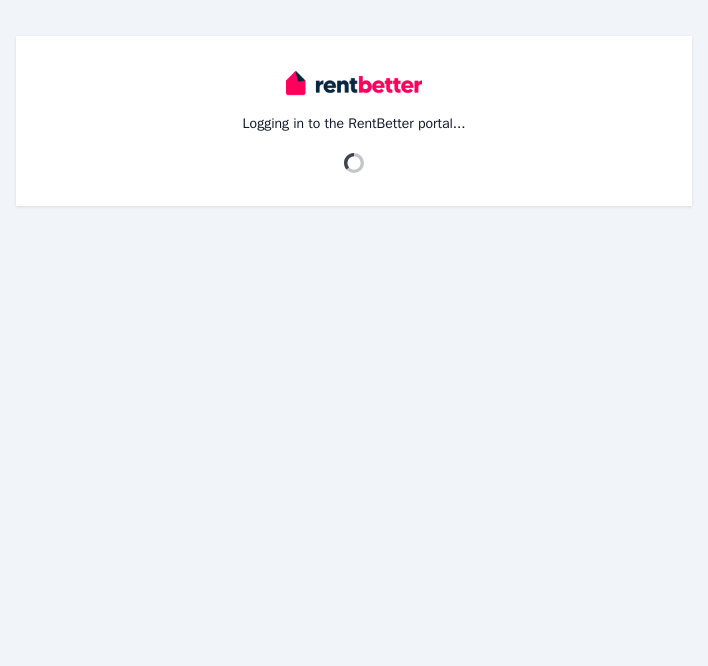 scroll, scrollTop: 0, scrollLeft: 0, axis: both 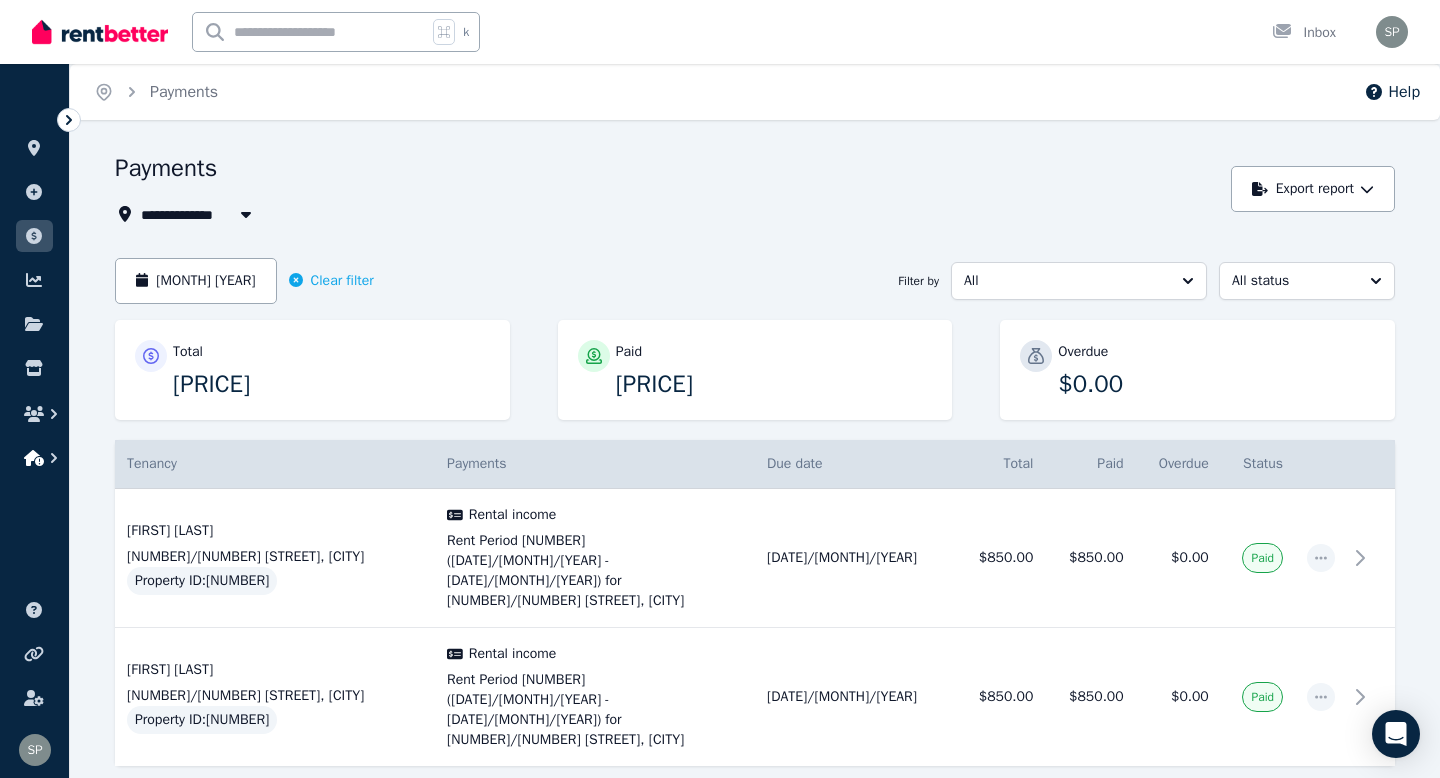 click 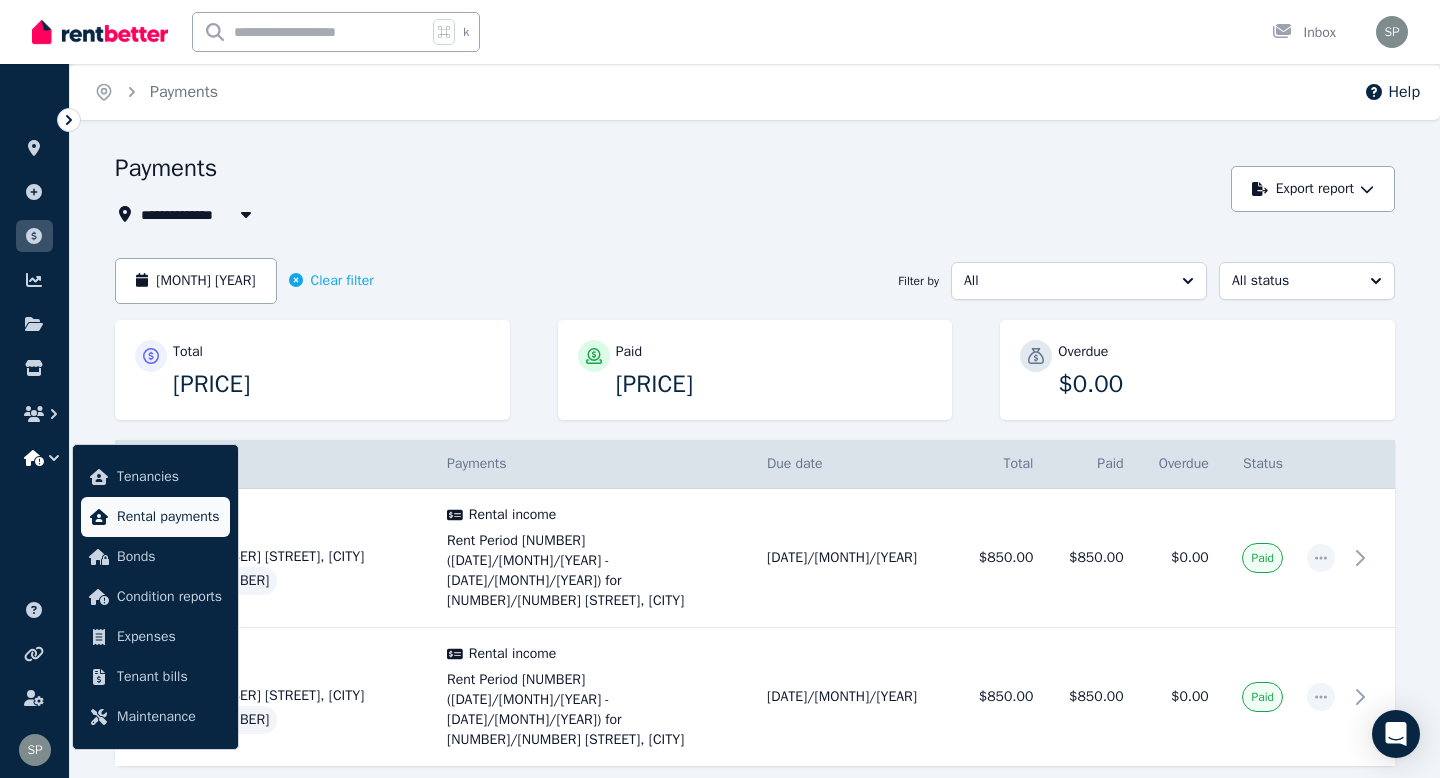 click on "Rental payments" at bounding box center [169, 517] 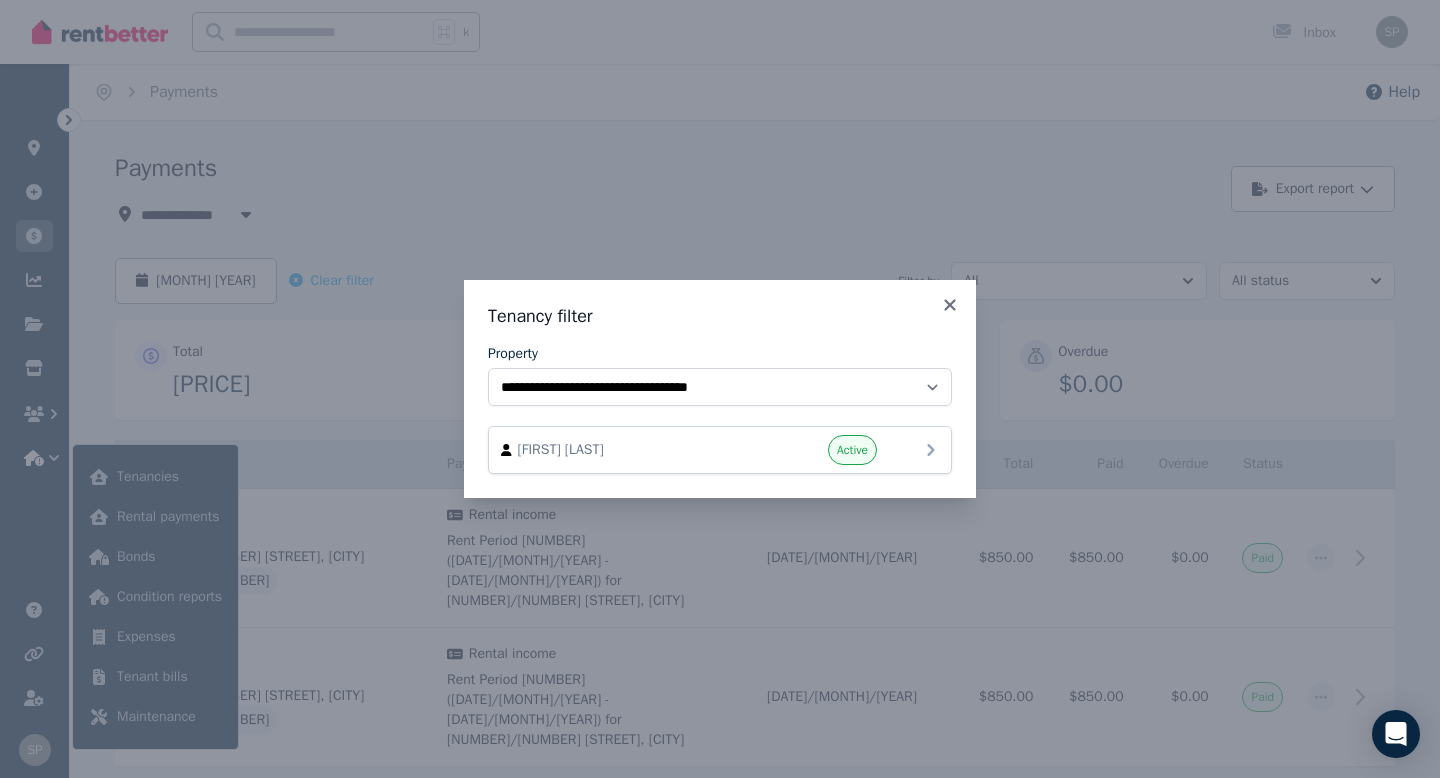 click on "[FIRST] [LAST]" at bounding box center (632, 450) 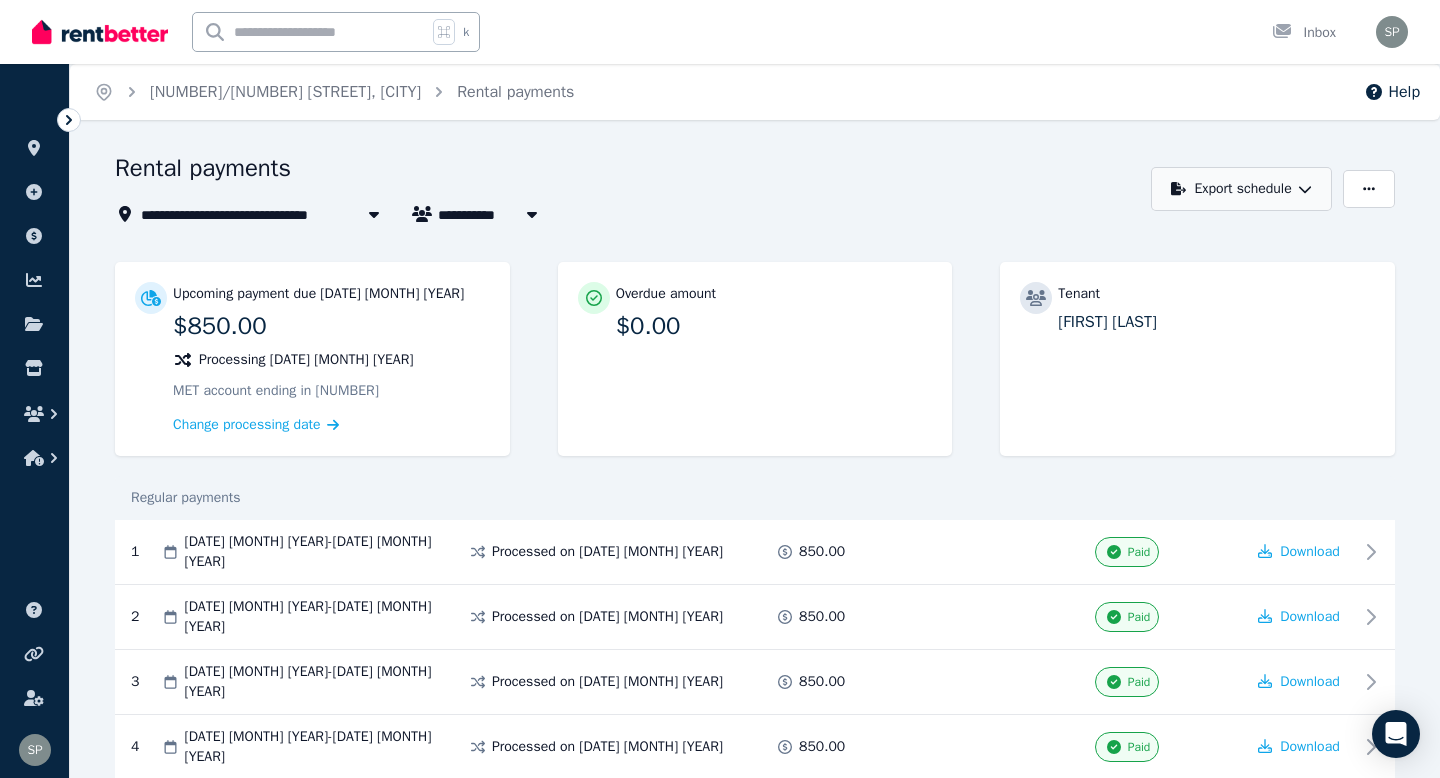 click on "Export schedule" at bounding box center [1241, 189] 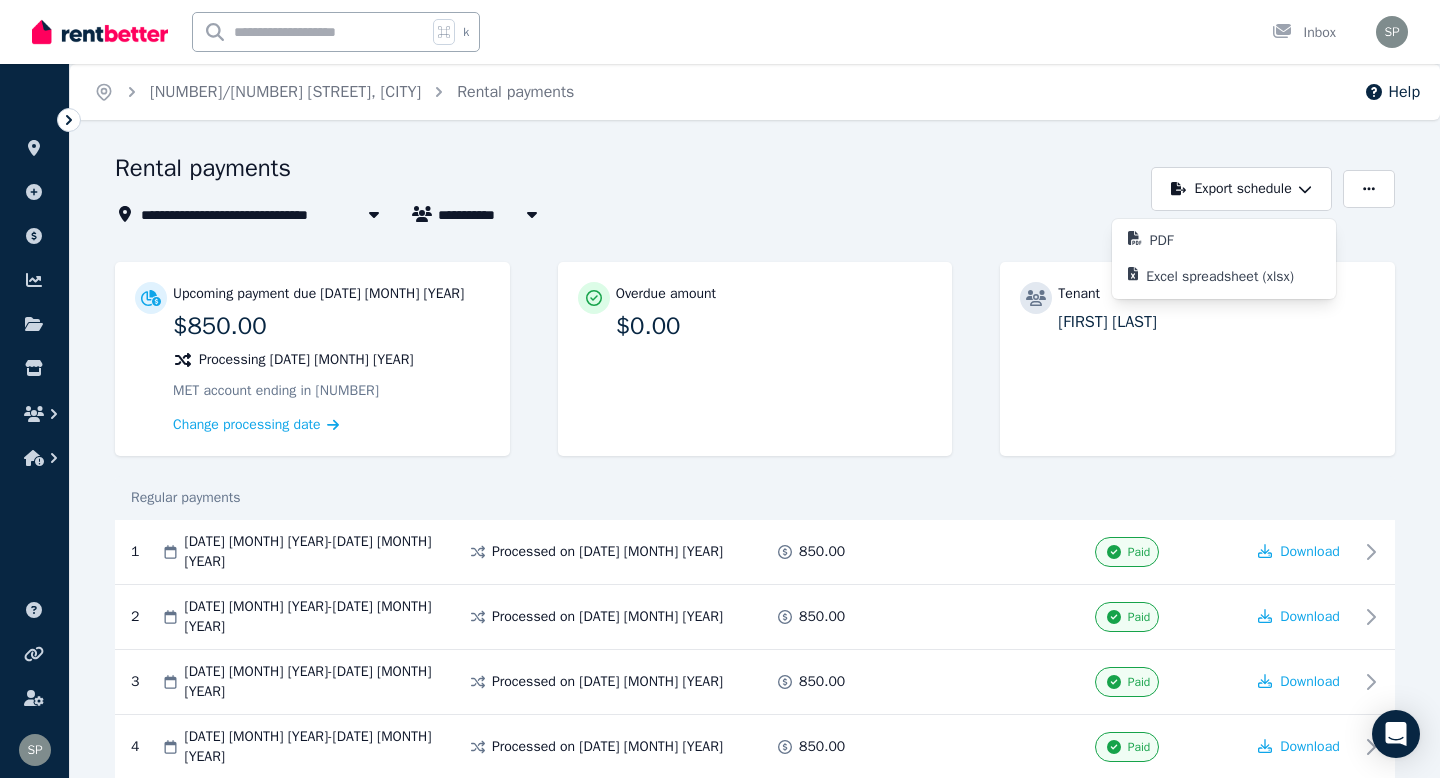 click on "**********" at bounding box center [627, 189] 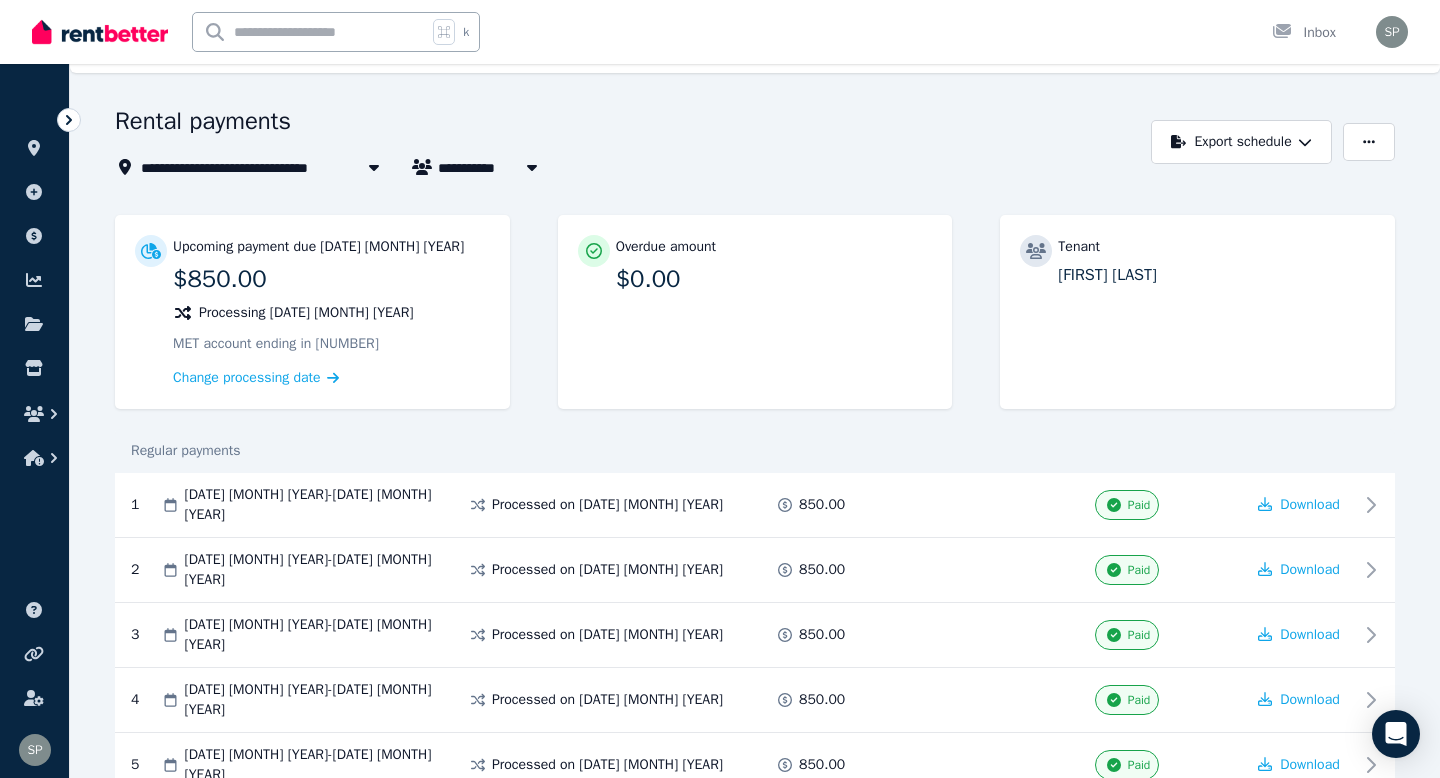 scroll, scrollTop: 0, scrollLeft: 0, axis: both 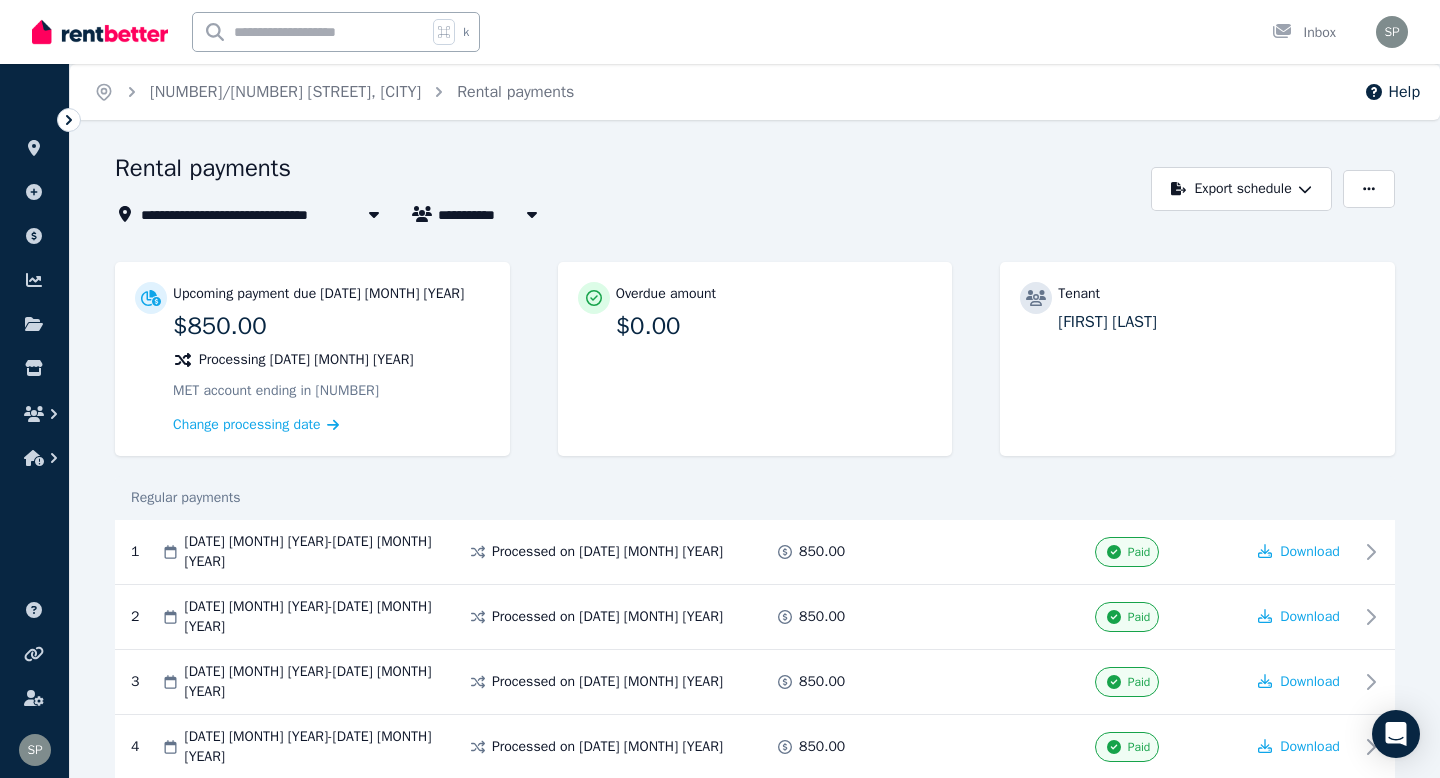 click 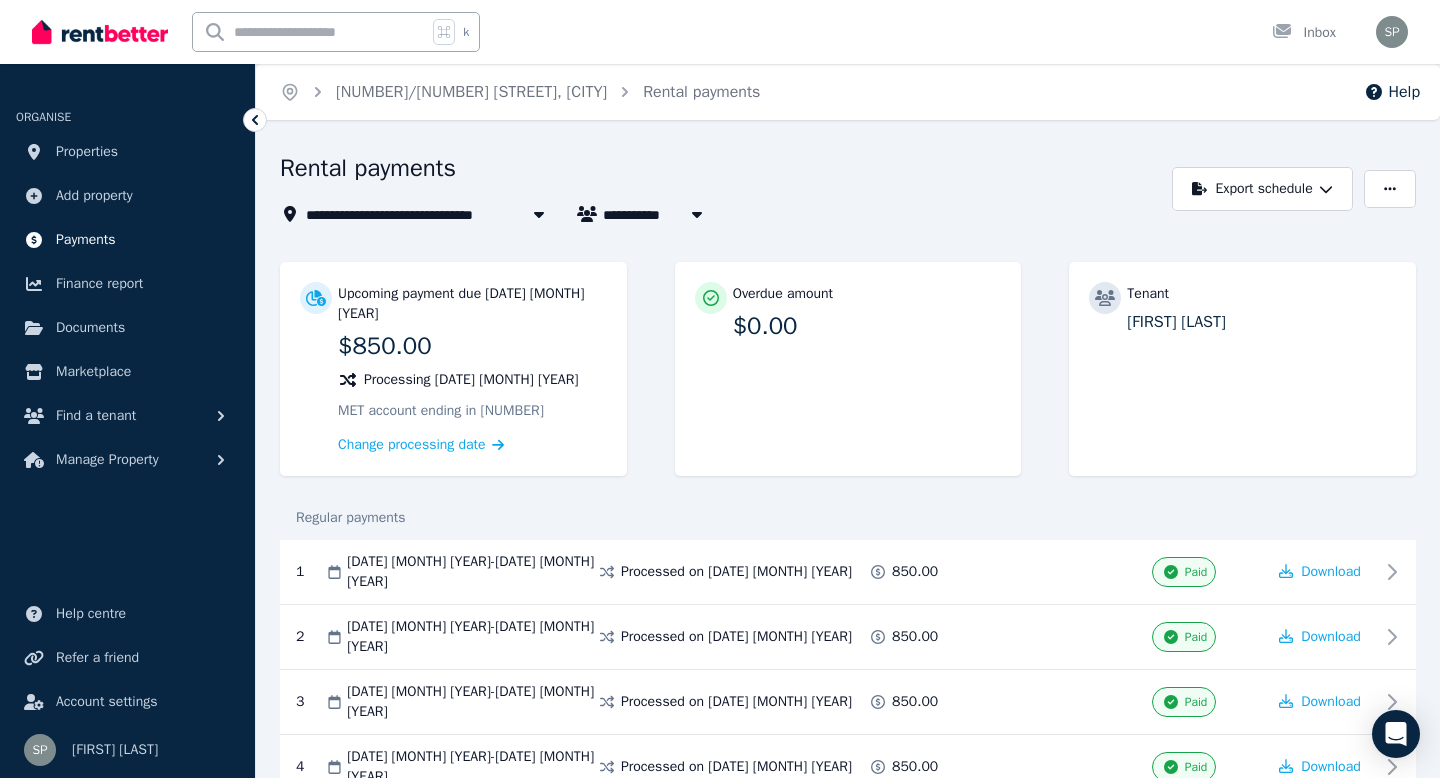 click on "Payments" at bounding box center (86, 240) 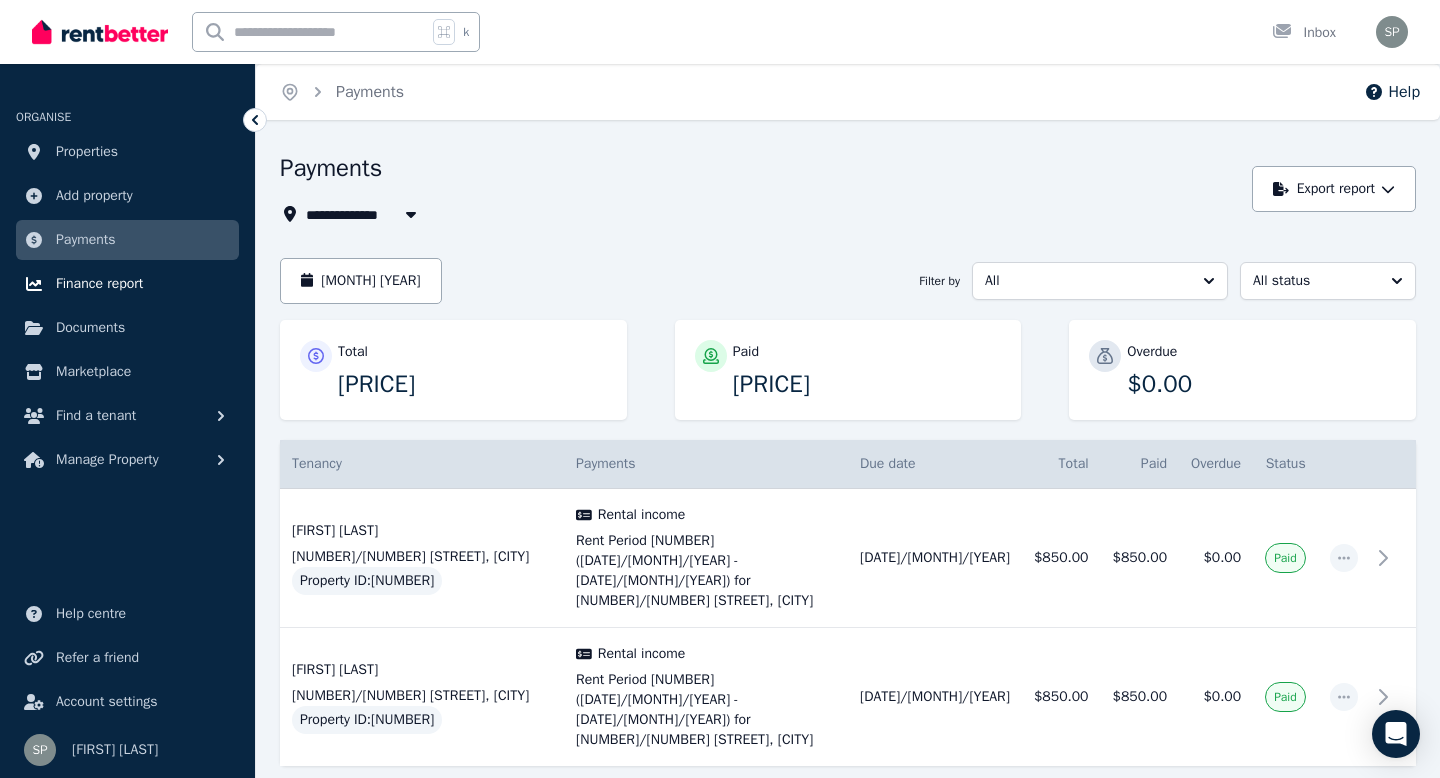 click on "Finance report" at bounding box center [99, 284] 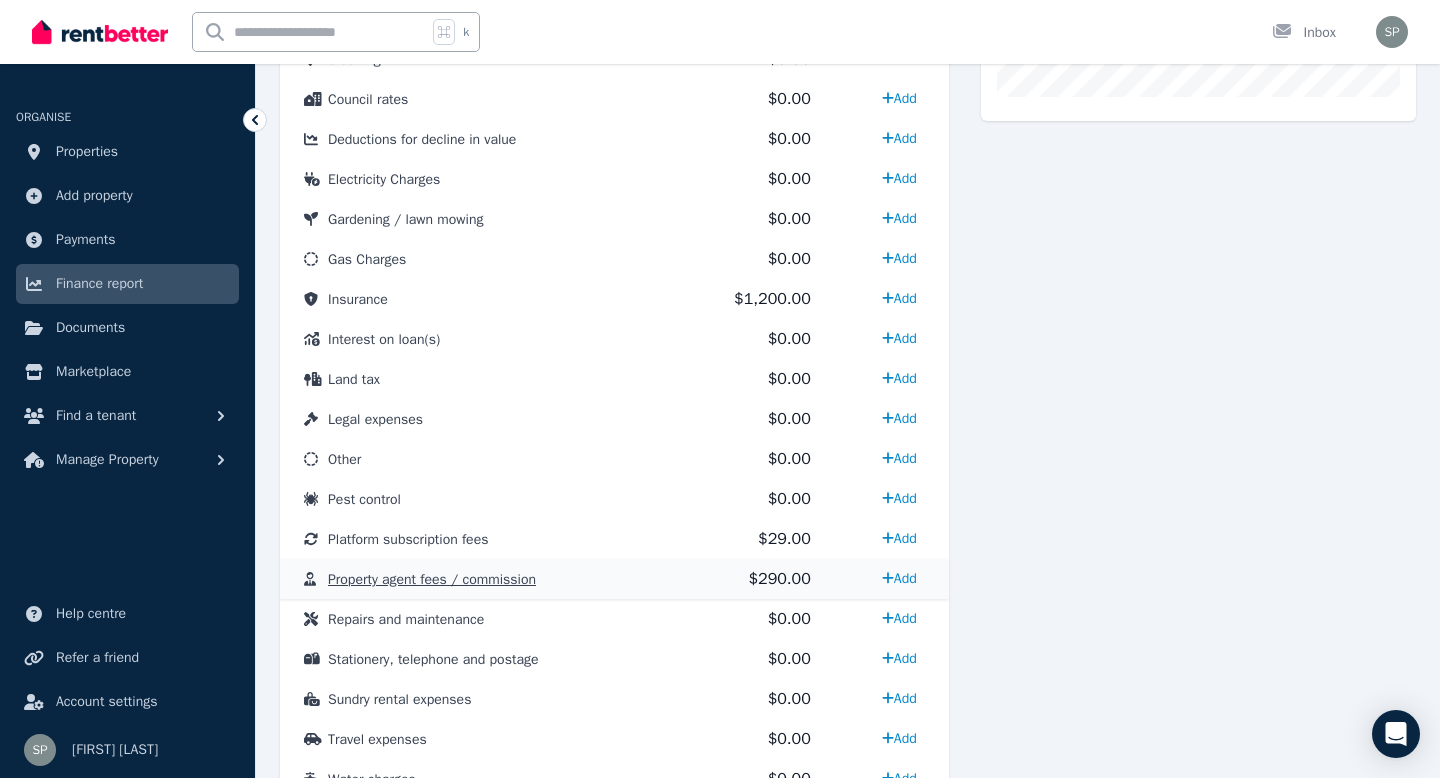 scroll, scrollTop: 973, scrollLeft: 0, axis: vertical 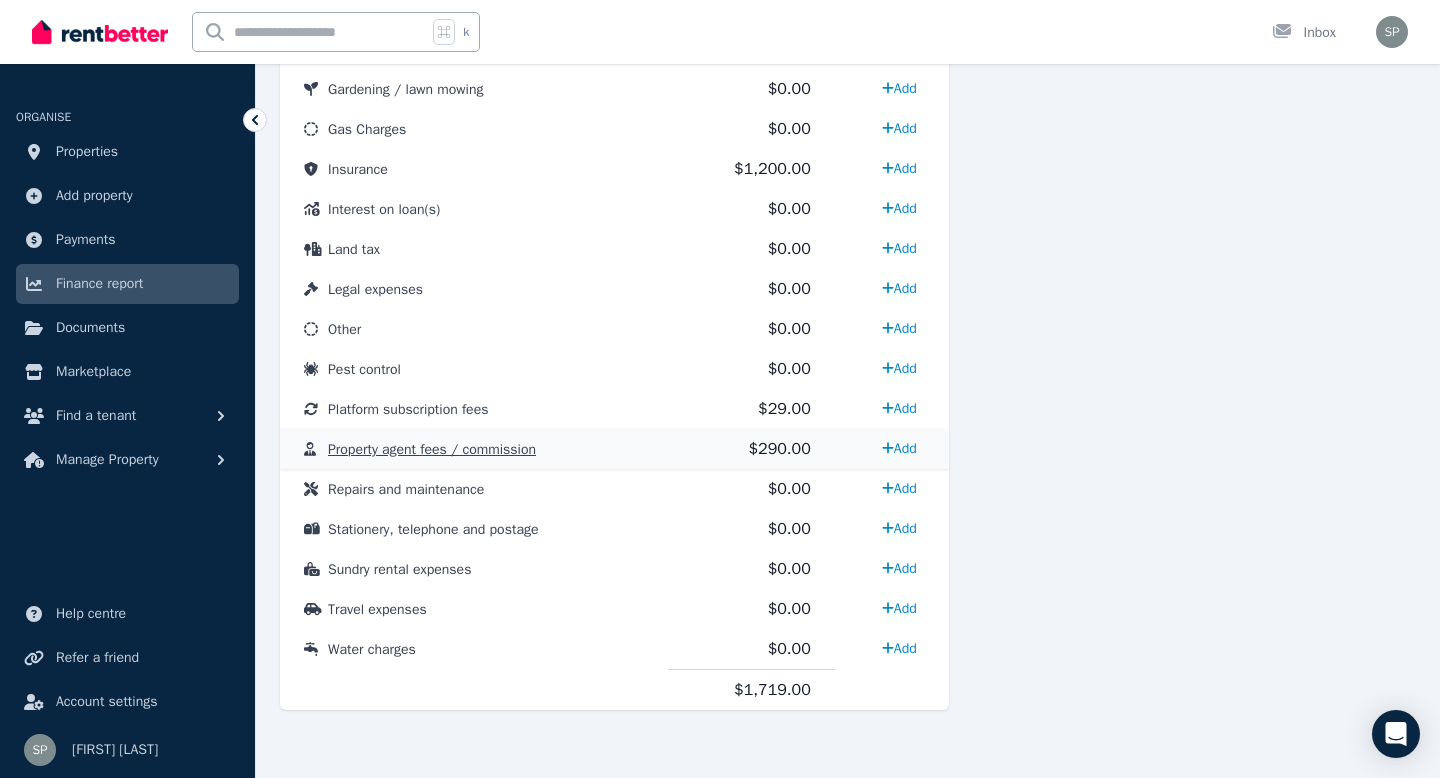 click on "$290.00" at bounding box center [779, 449] 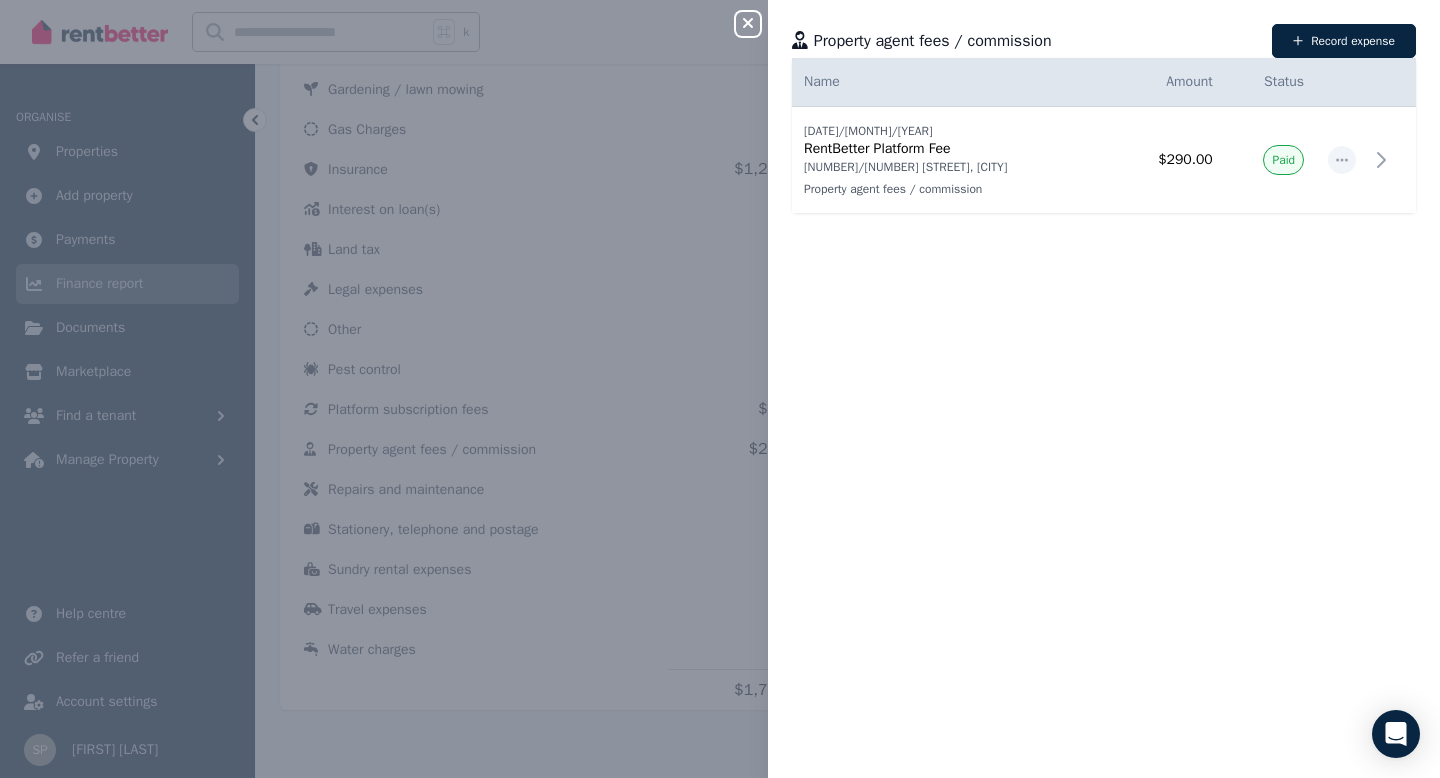click on "Property agent fees / commission Record expense [DATE] [DATE] RentBetter Platform Fee [NUMBER]/[NUMBER] [STREET], [CITY] Property agent fees / commission [NUMBER]/[NUMBER] [STREET], [CITY] Property agent fees / commission [PRICE] Paid" at bounding box center [720, 389] 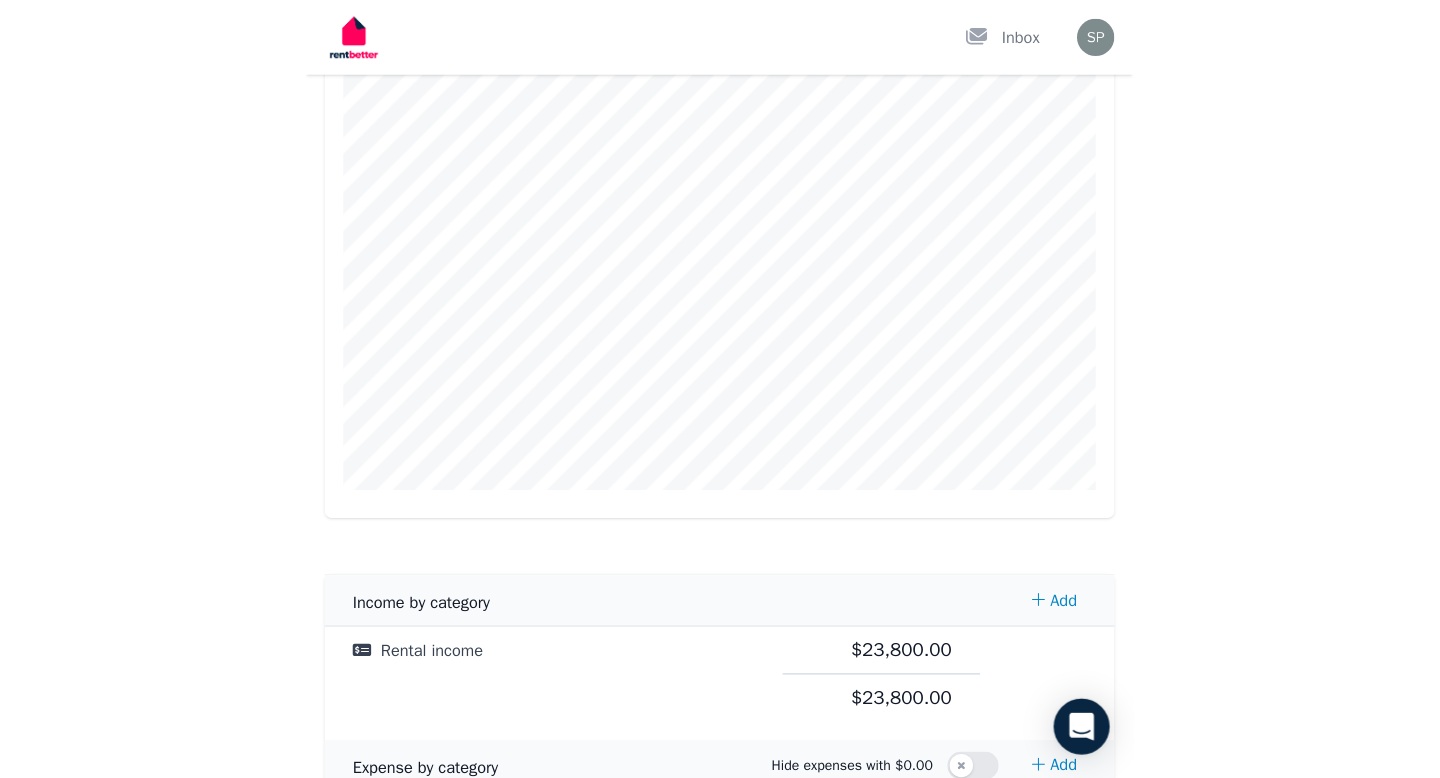 scroll, scrollTop: 0, scrollLeft: 0, axis: both 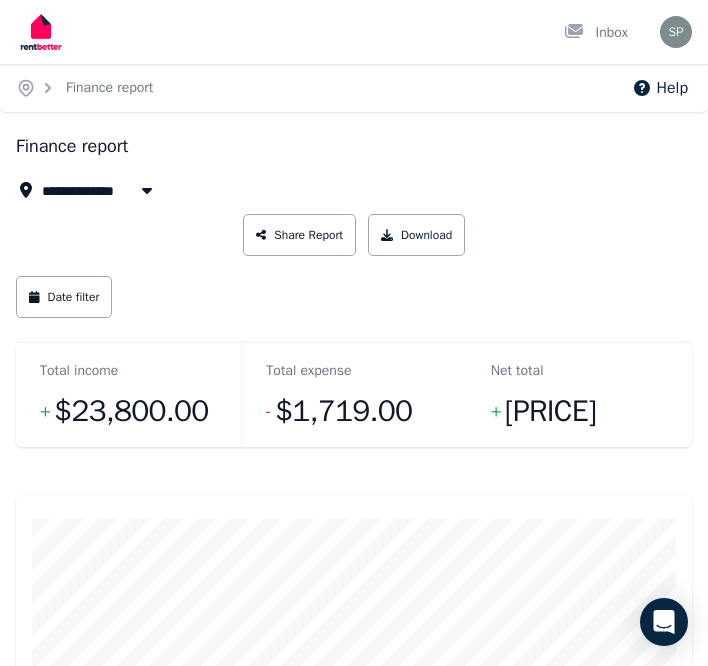 click 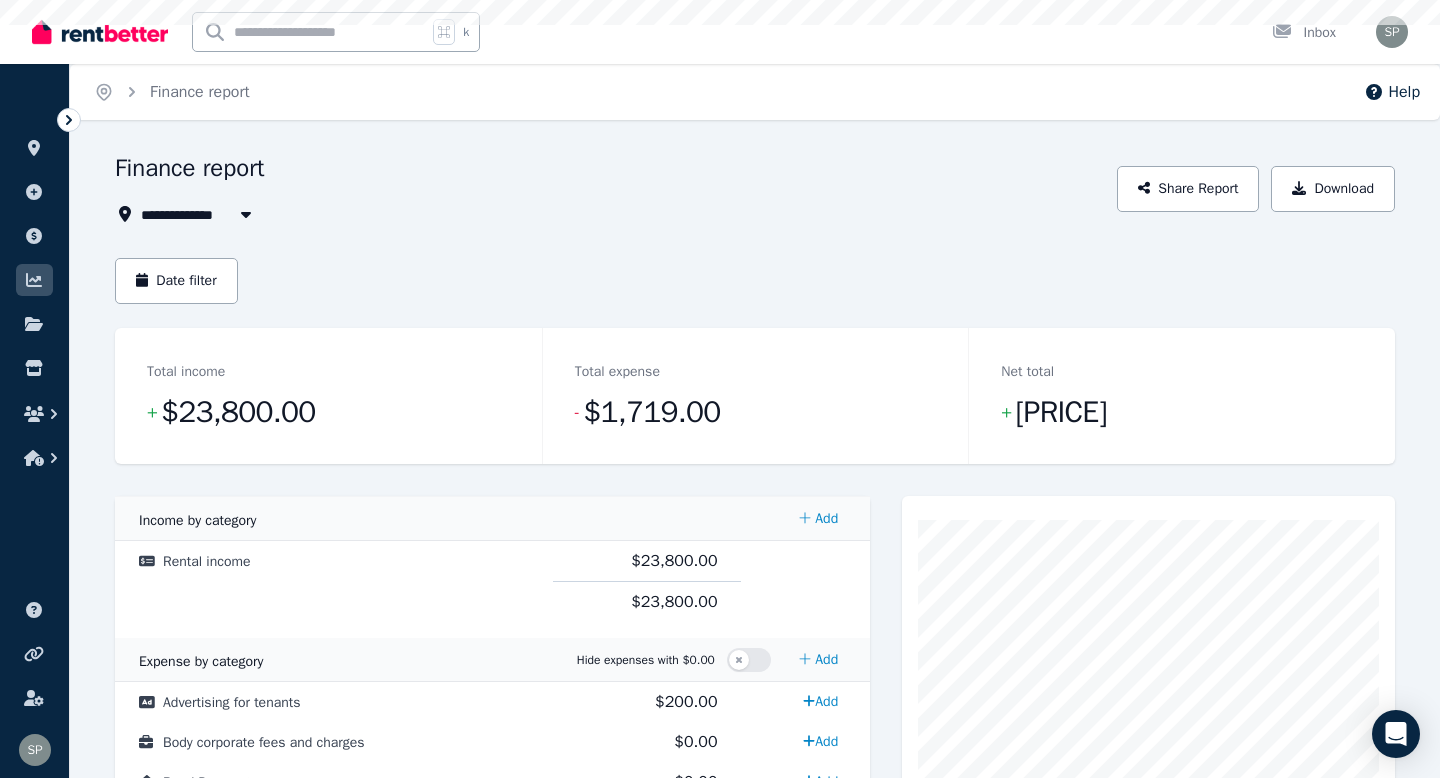 click on "Cost Code Amount Income by category Add Rental income [PRICE] [PRICE] Expense by category Hide expenses with [PRICE] Add Advertising for tenants [PRICE] Add Body corporate fees and charges [PRICE] Add Bond Payment [PRICE] Add Borrowing expenses [PRICE] Add Capital works deductions [PRICE] Add Cleaning [PRICE] Add Council rates [PRICE] Add Deductions for decline in value [PRICE] Add Electricity Charges [PRICE] Add Gardening / lawn mowing [PRICE] Add Gas Charges [PRICE] Add Insurance [PRICE] Add Interest on loan(s) [PRICE] Add Land tax [PRICE] Add Legal expenses [PRICE] Add Other [PRICE] Add Pest control [PRICE] Add Platform subscription fees [PRICE] Add Property agent fees / commission [PRICE] Add Repairs and maintenance [PRICE] Add Stationery, telephone and postage [PRICE] Add Sundry rental expenses [PRICE] Add Travel expenses [PRICE] Add Water charges [PRICE] Add" at bounding box center [755, 933] 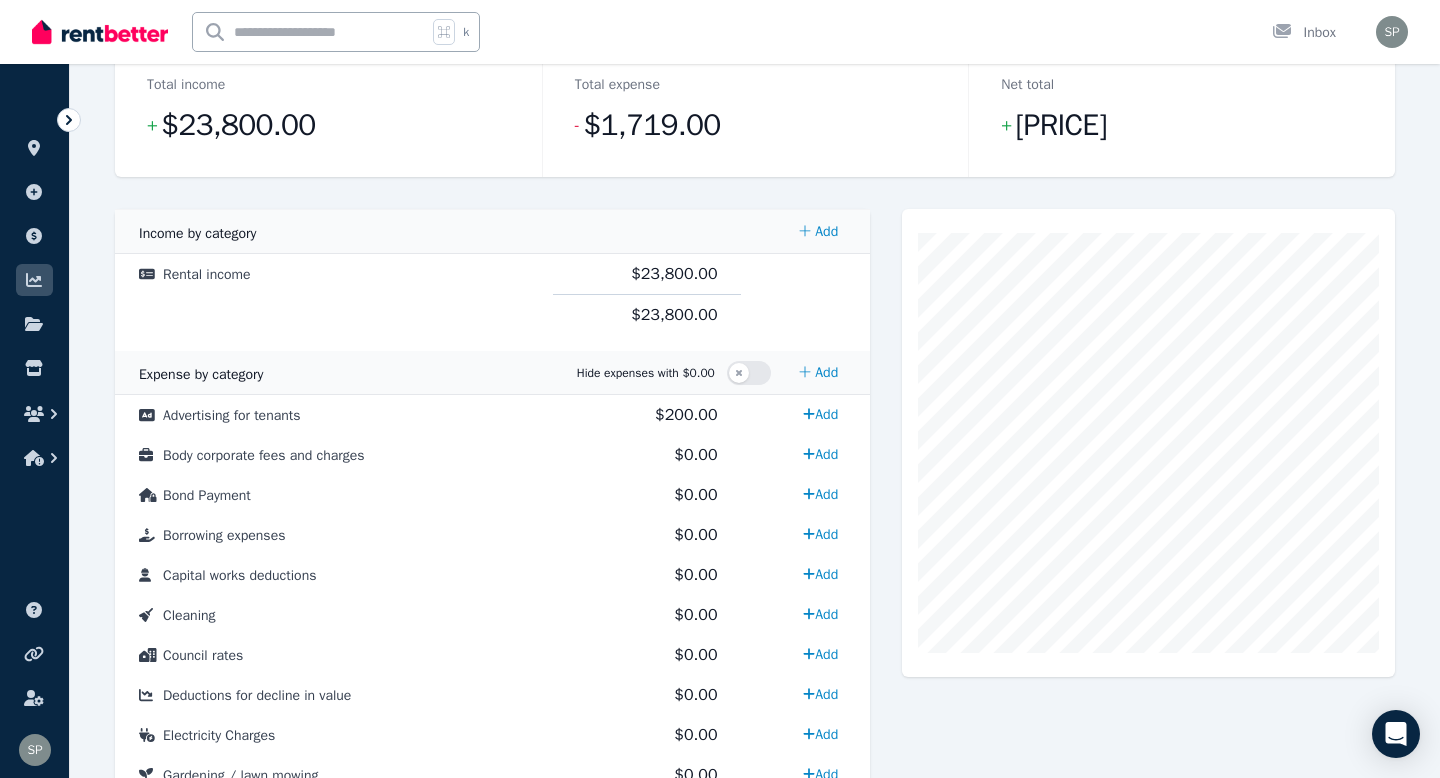 scroll, scrollTop: 0, scrollLeft: 0, axis: both 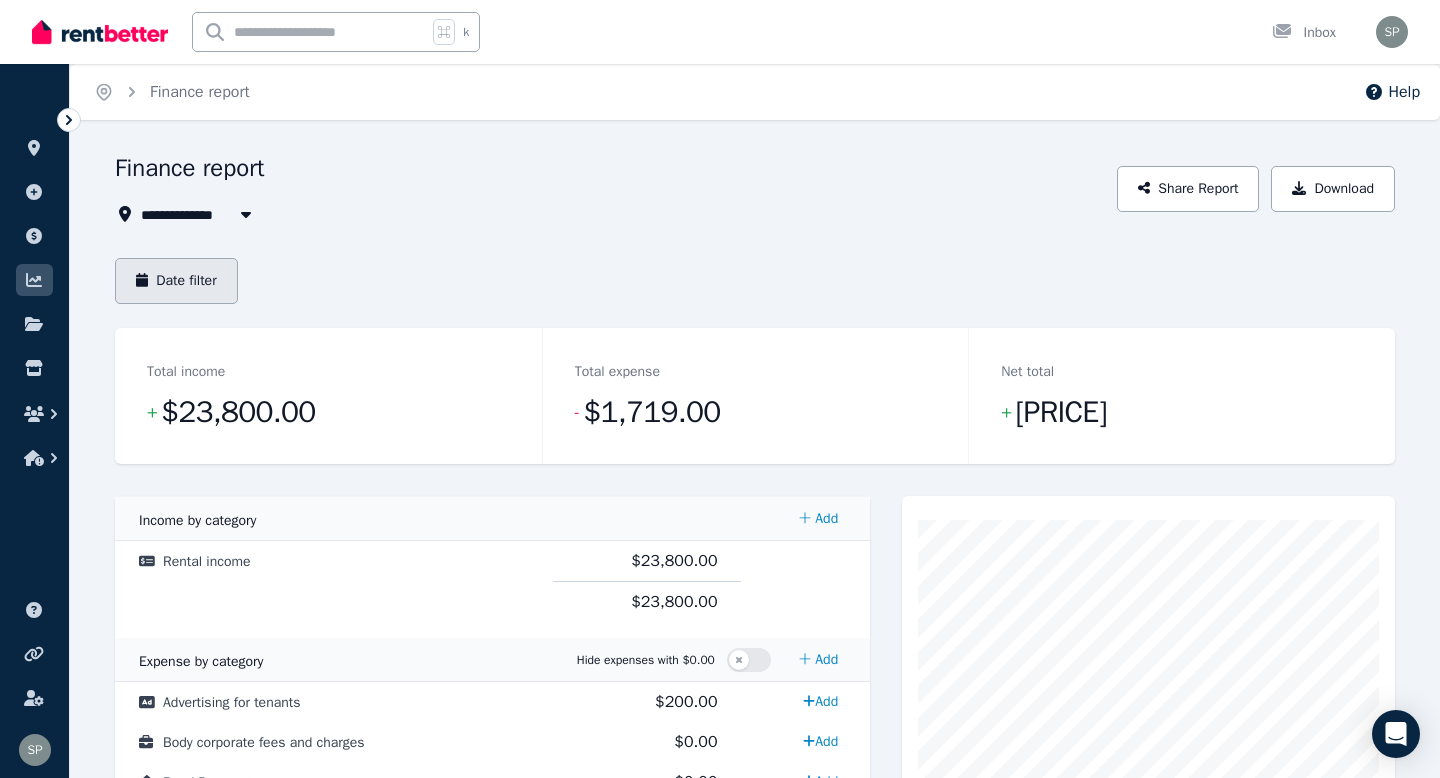 click on "Date filter" at bounding box center (176, 281) 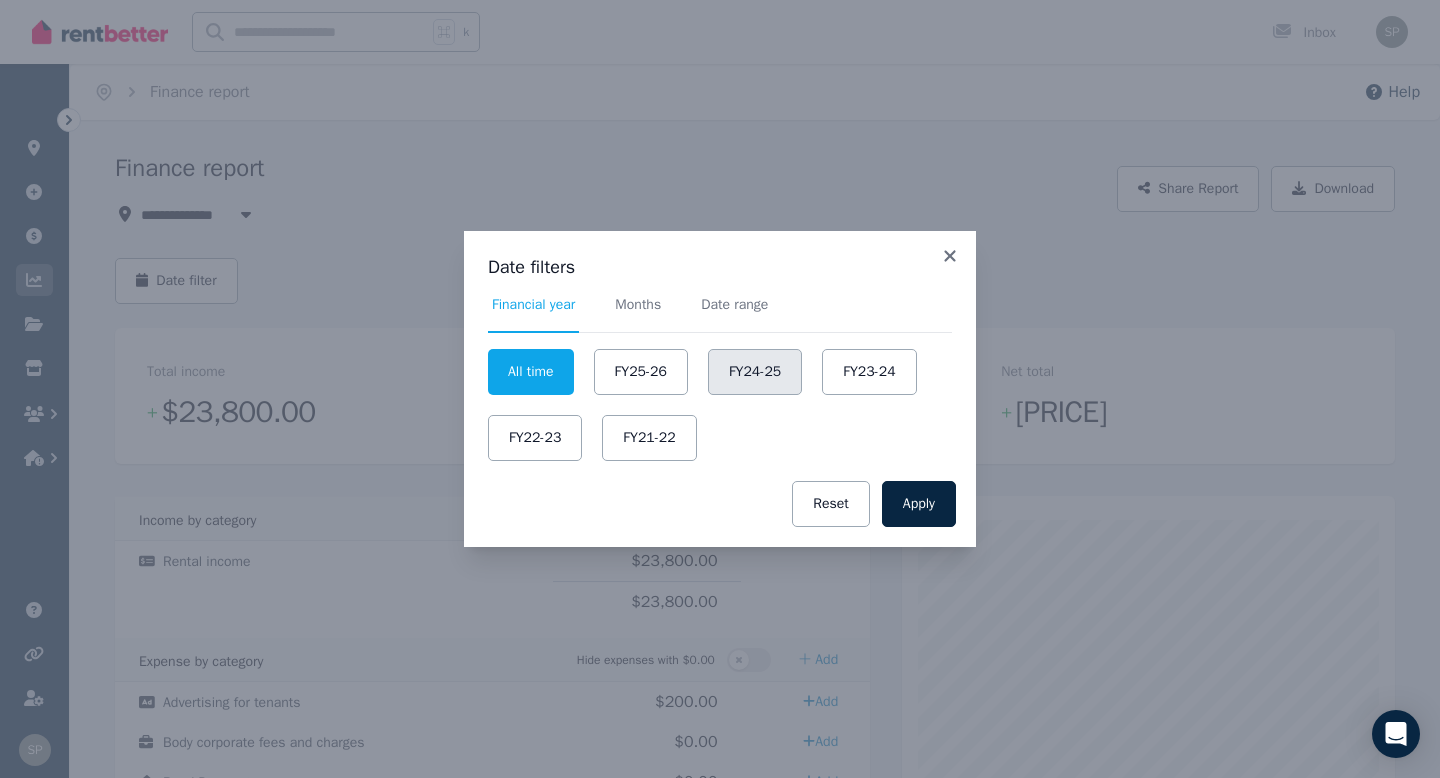 click on "FY24-25" at bounding box center (755, 372) 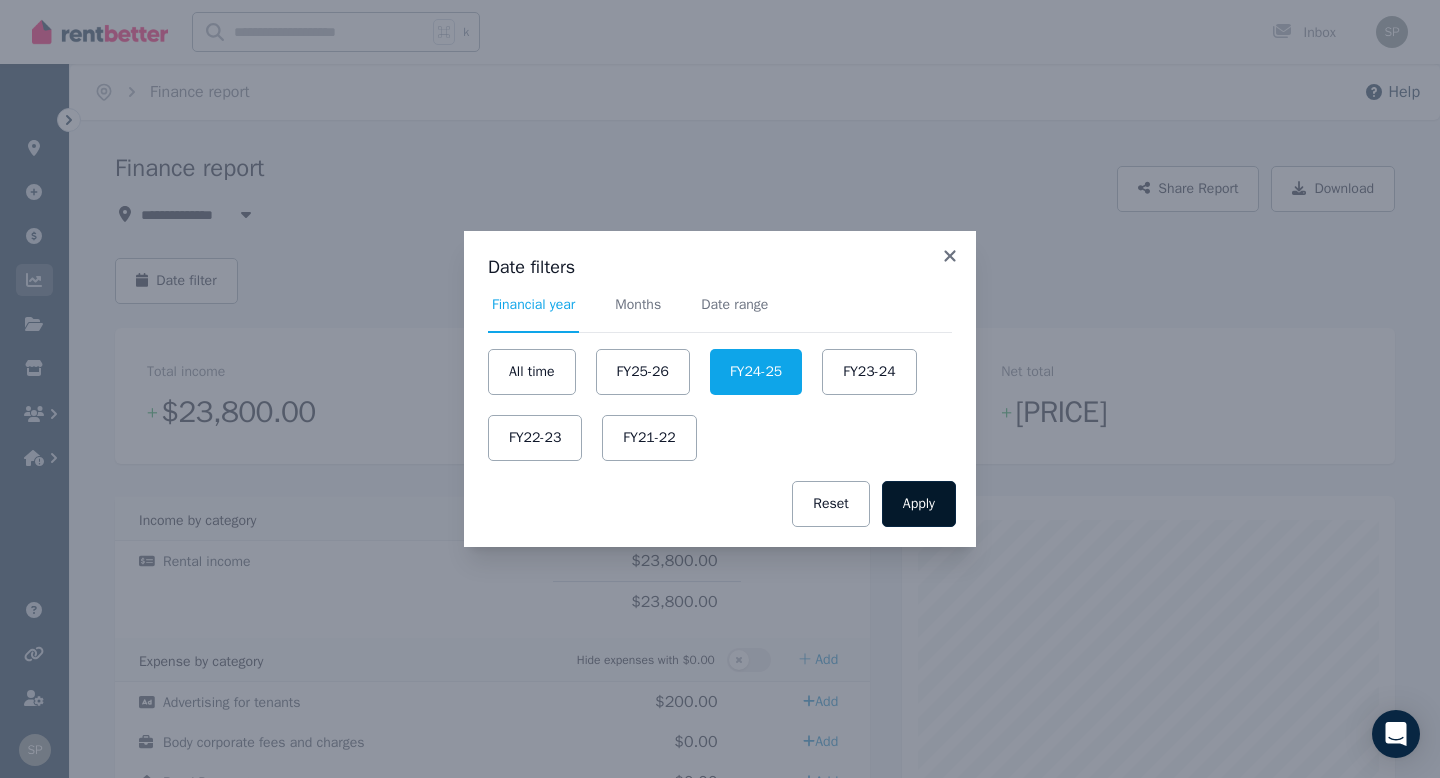 click on "Apply" at bounding box center [919, 504] 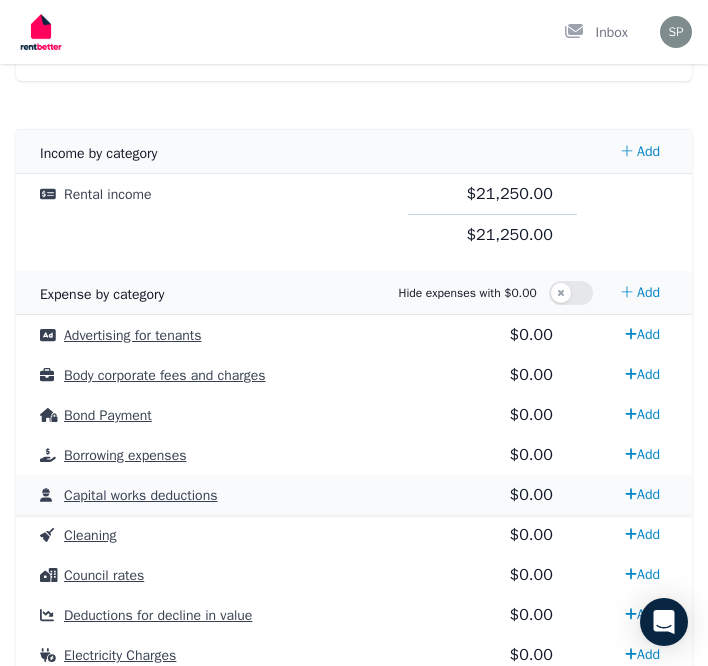 scroll, scrollTop: 988, scrollLeft: 0, axis: vertical 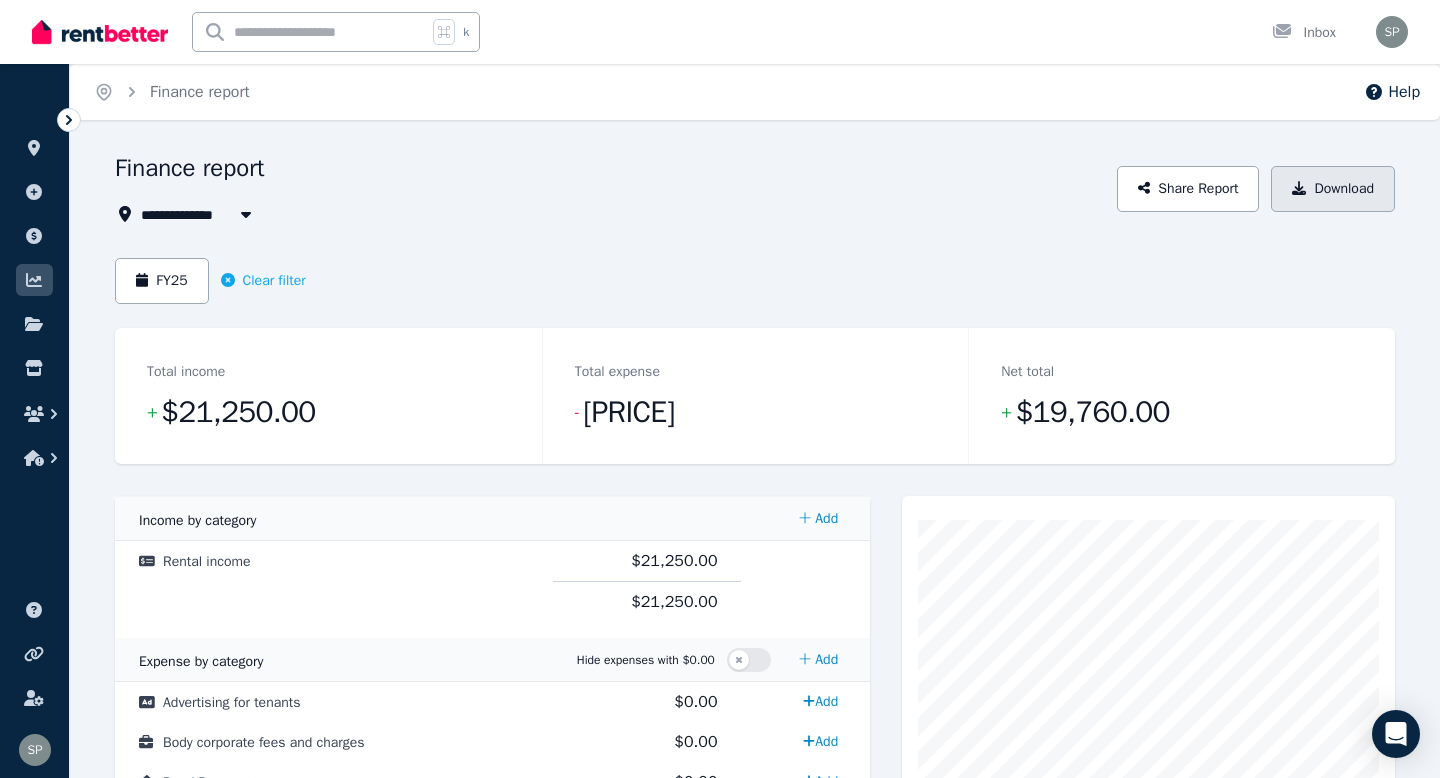 click on "Download" at bounding box center (1333, 189) 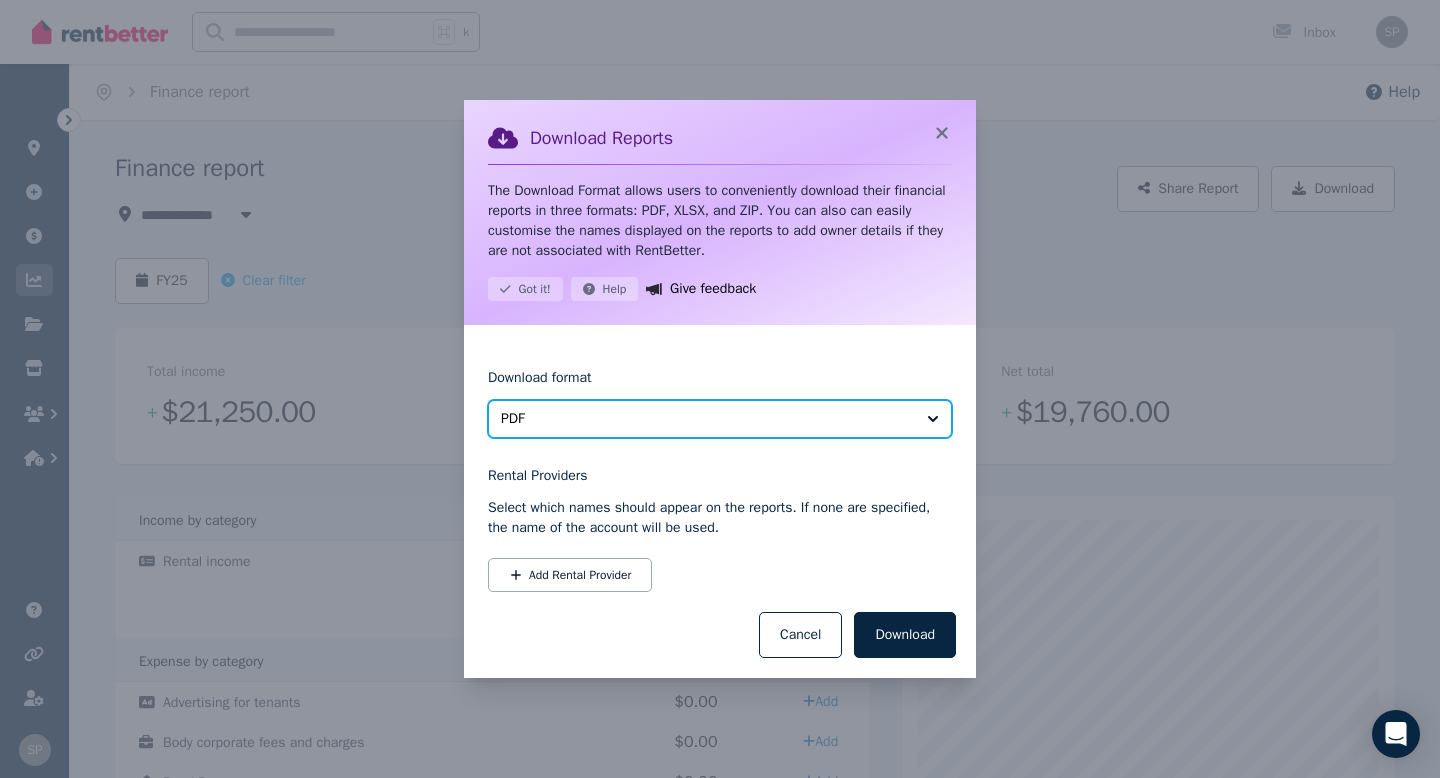 click on "PDF" at bounding box center (706, 419) 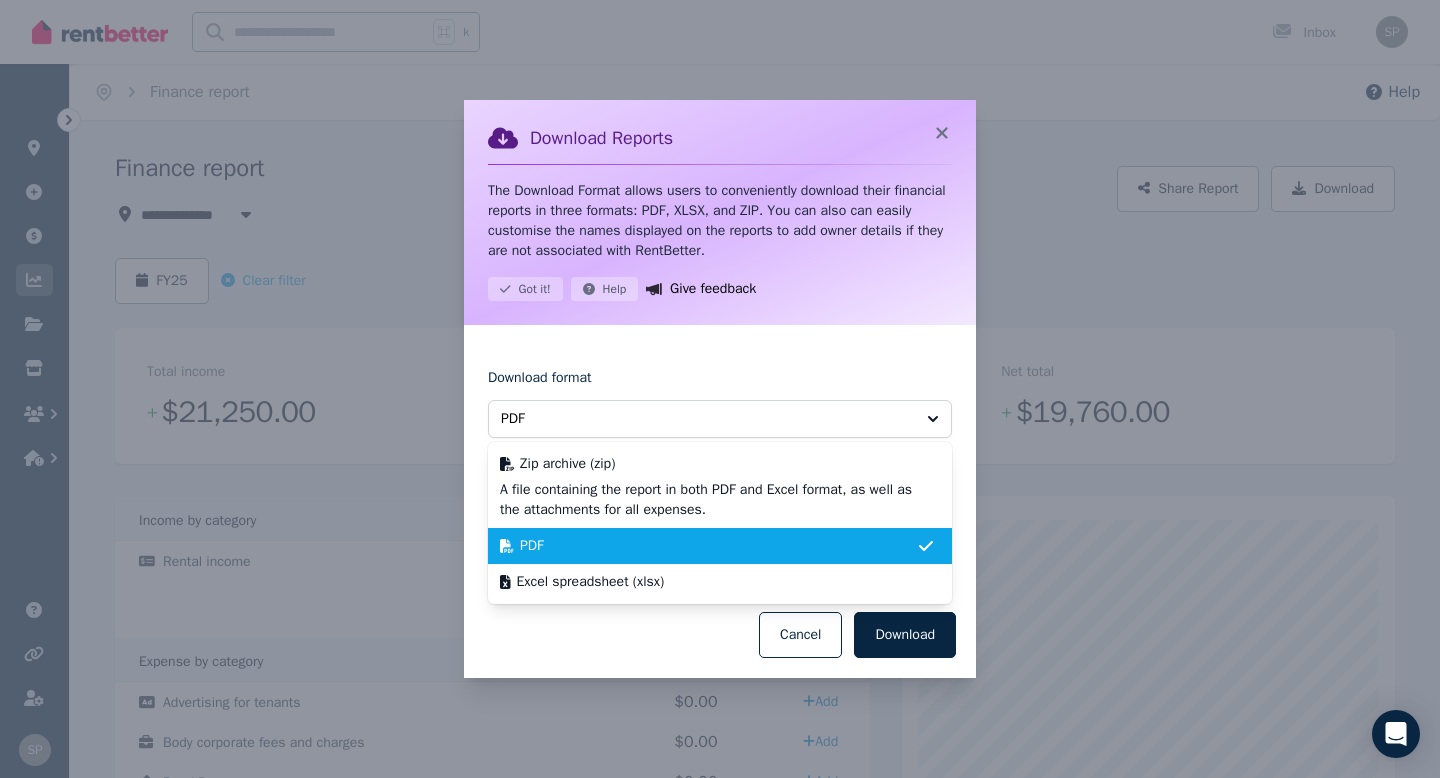 click on "Download Reports The Download Format allows users to conveniently download their financial reports in three formats: PDF, XLSX, and ZIP. You can also can easily customise the names displayed on the reports to add owner details if they are not associated with RentBetter. Got it! Help Give feedback Download format PDF Zip archive (zip) A file containing the report in both PDF and Excel format, as well as the attachments for all expenses. PDF Excel spreadsheet (xlsx) Rental Providers Select which names should appear on the reports. If none are specified, the name of the account will be used. Add [RENTAL PROVIDER] Rental Provider Download Cancel" at bounding box center [720, 389] 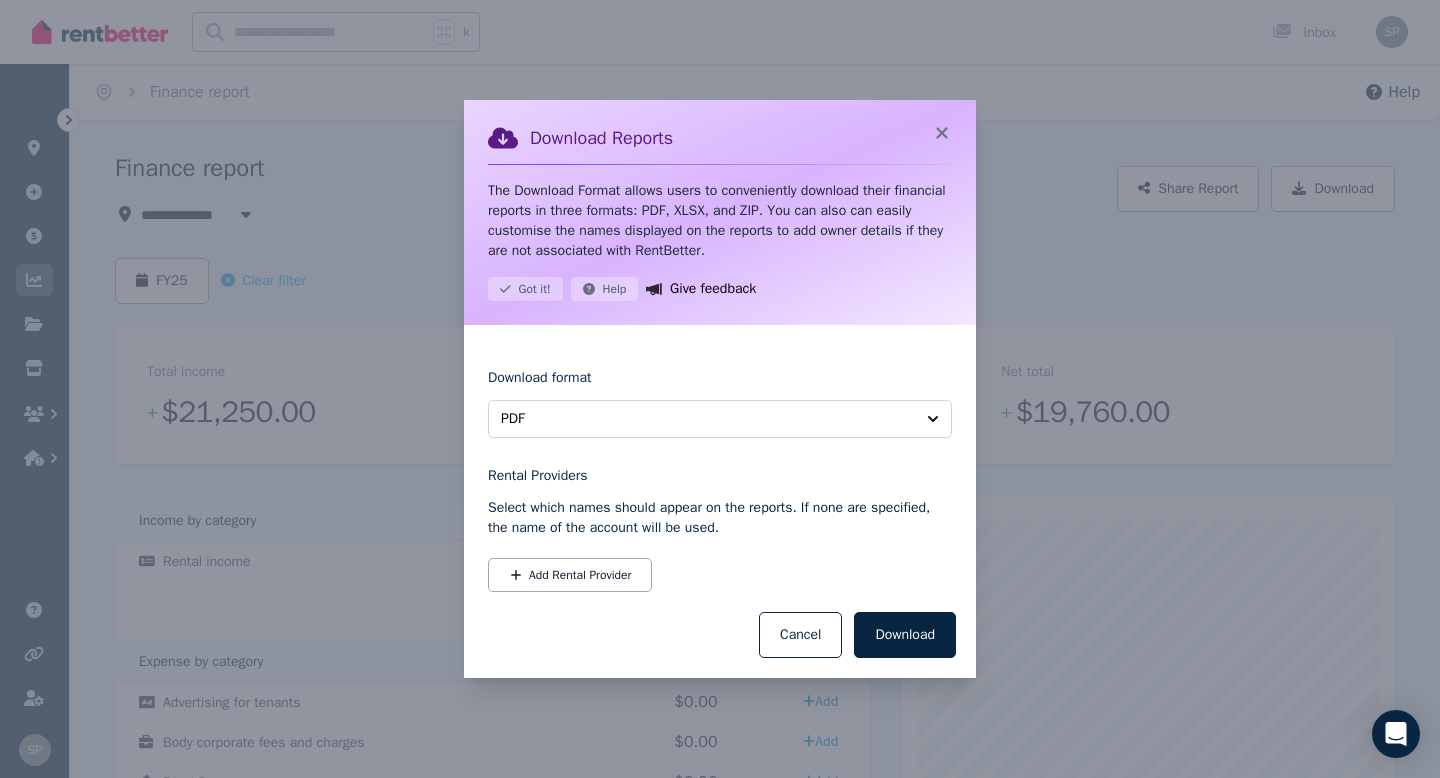 click on "Download Reports" at bounding box center (720, 138) 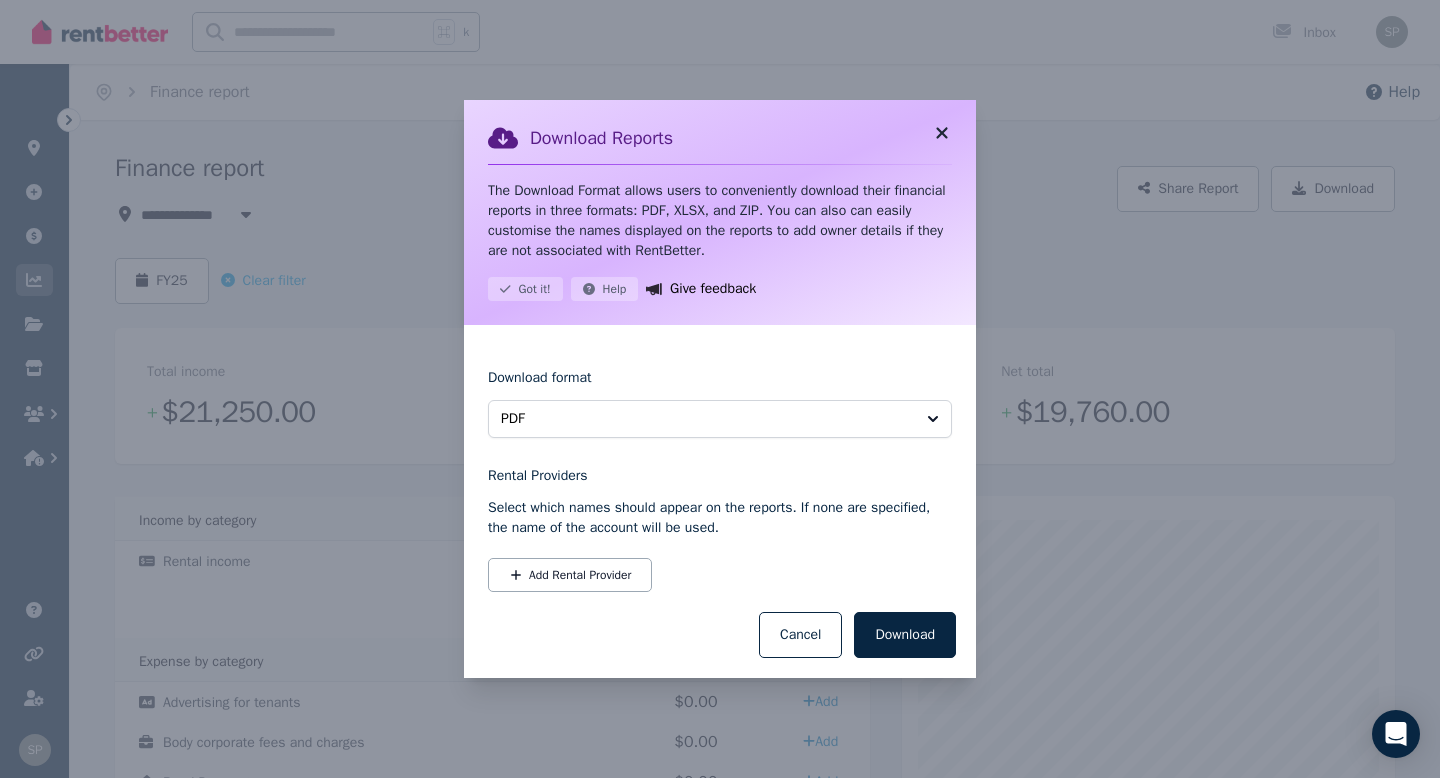 click 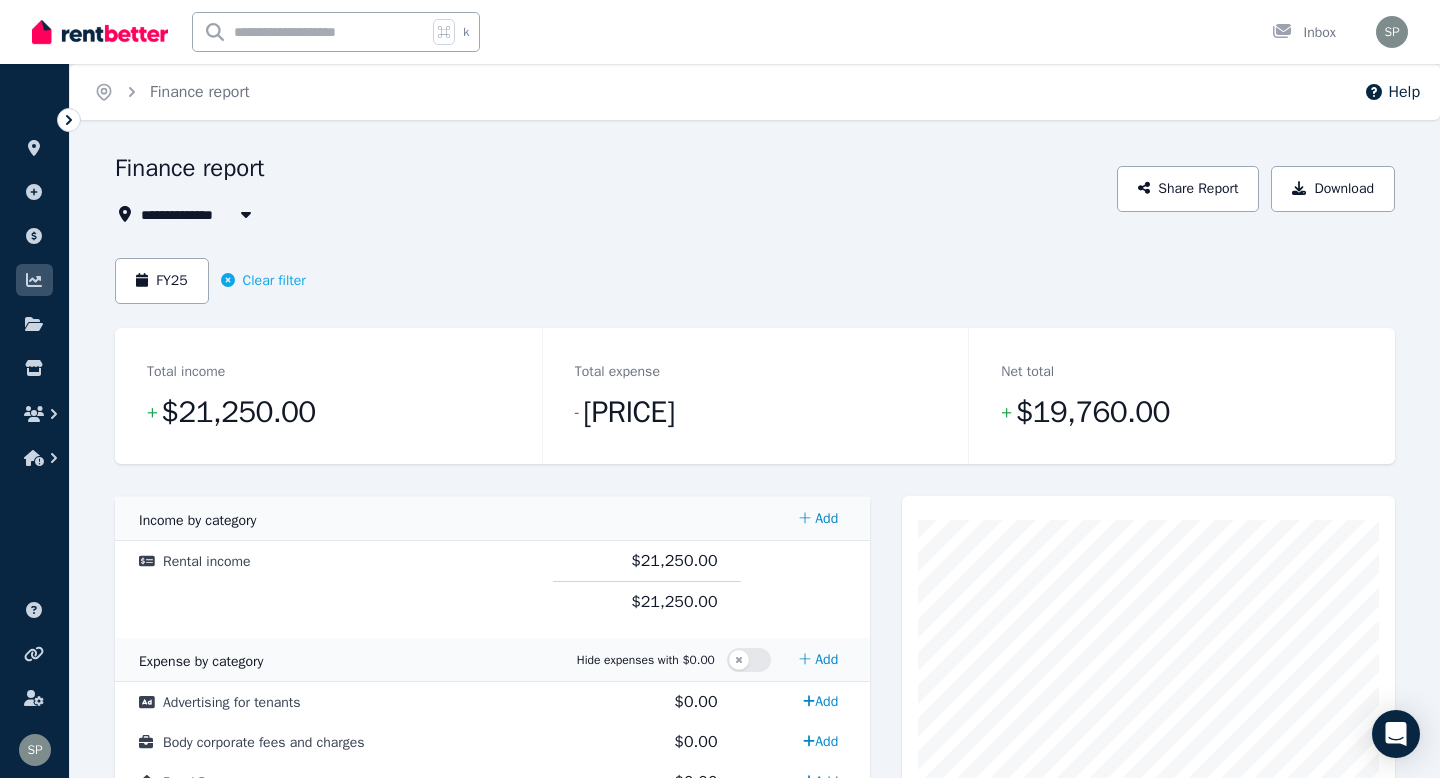 click 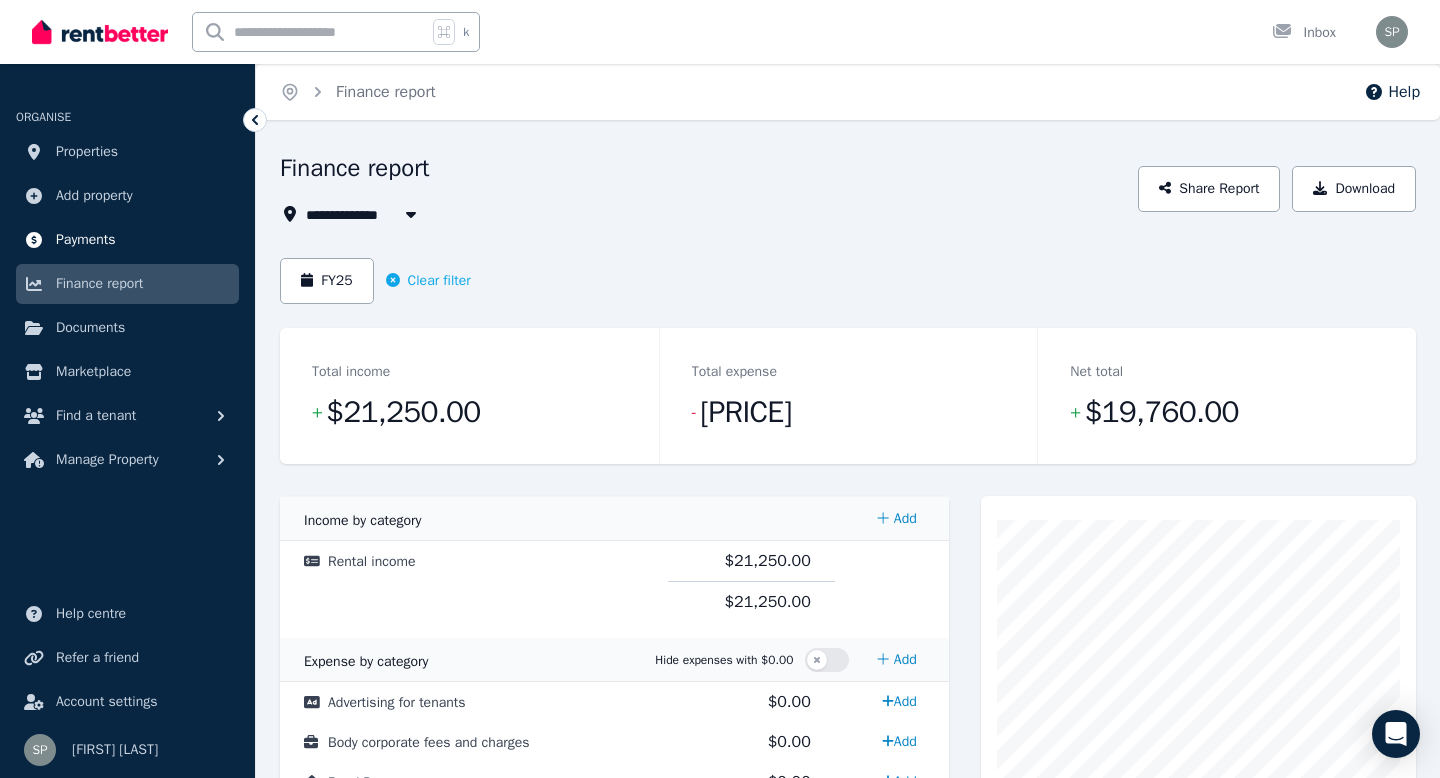 click on "Payments" at bounding box center [86, 240] 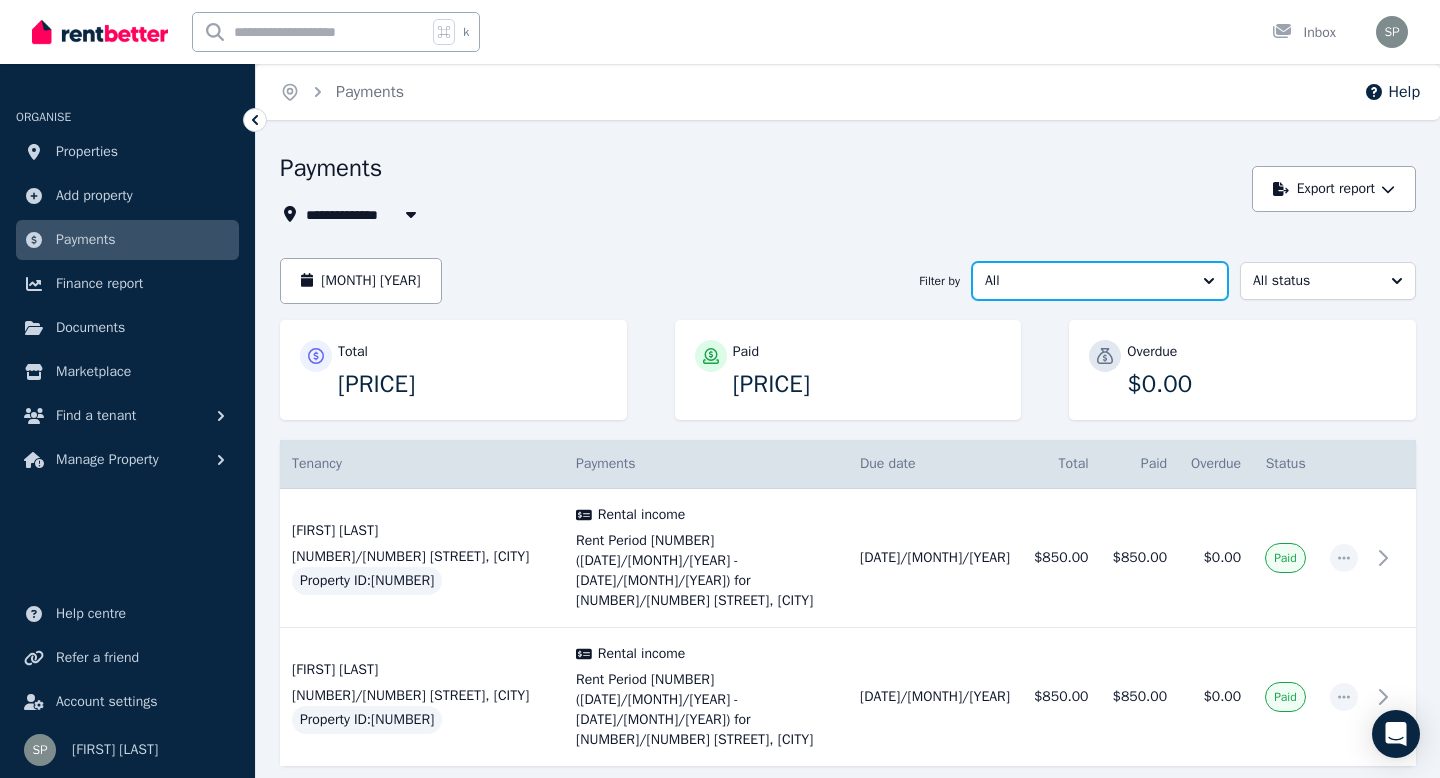 click on "All" at bounding box center (1086, 281) 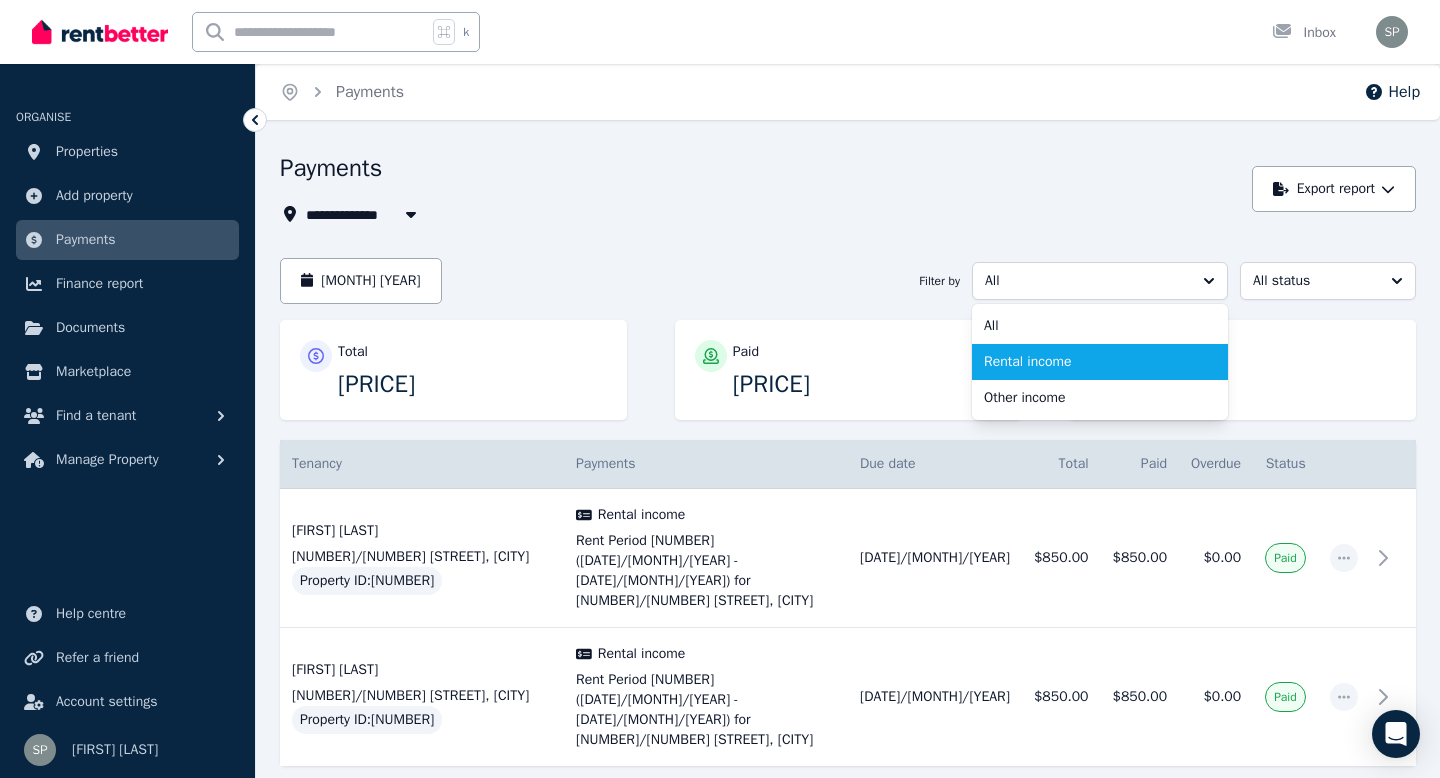 click on "Rental income" at bounding box center [1088, 362] 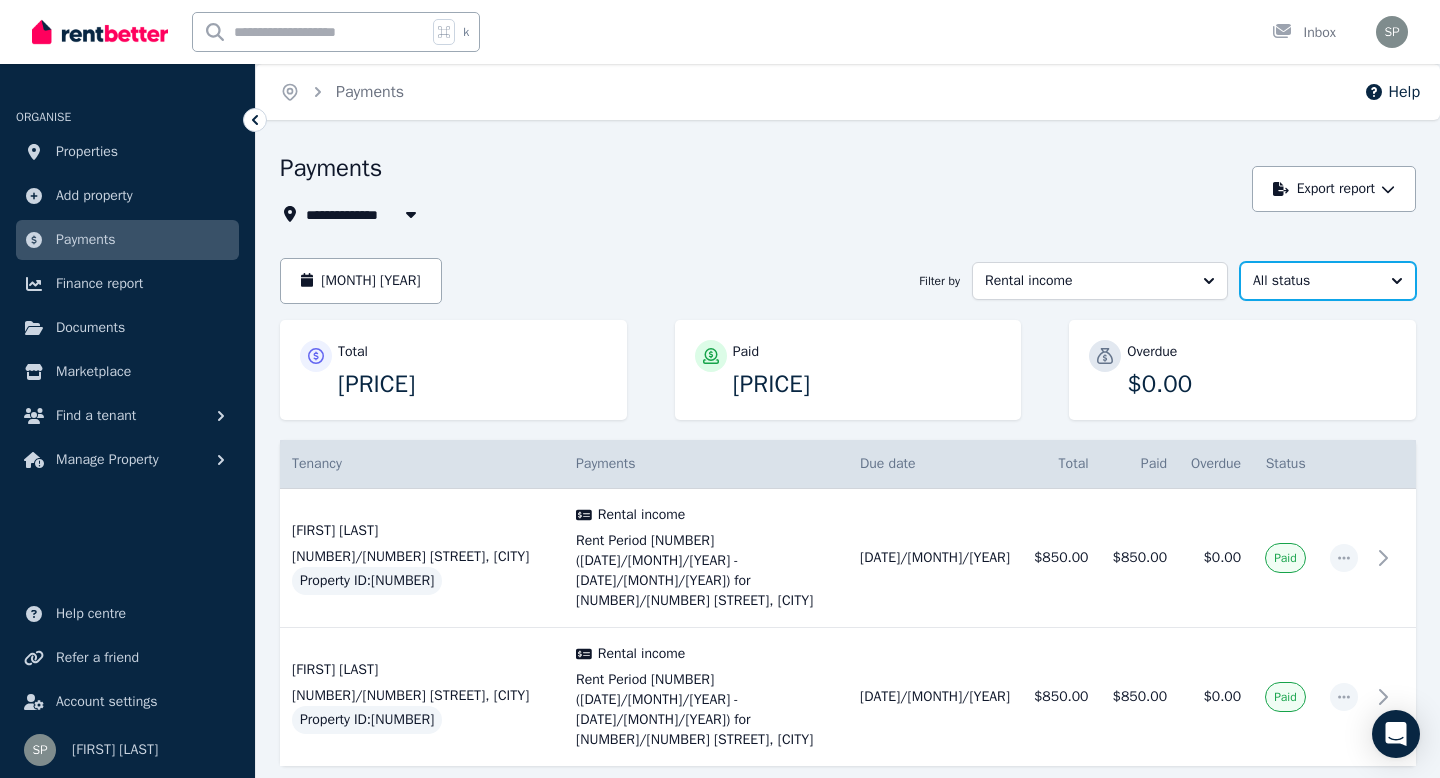 click on "All status" at bounding box center (1314, 281) 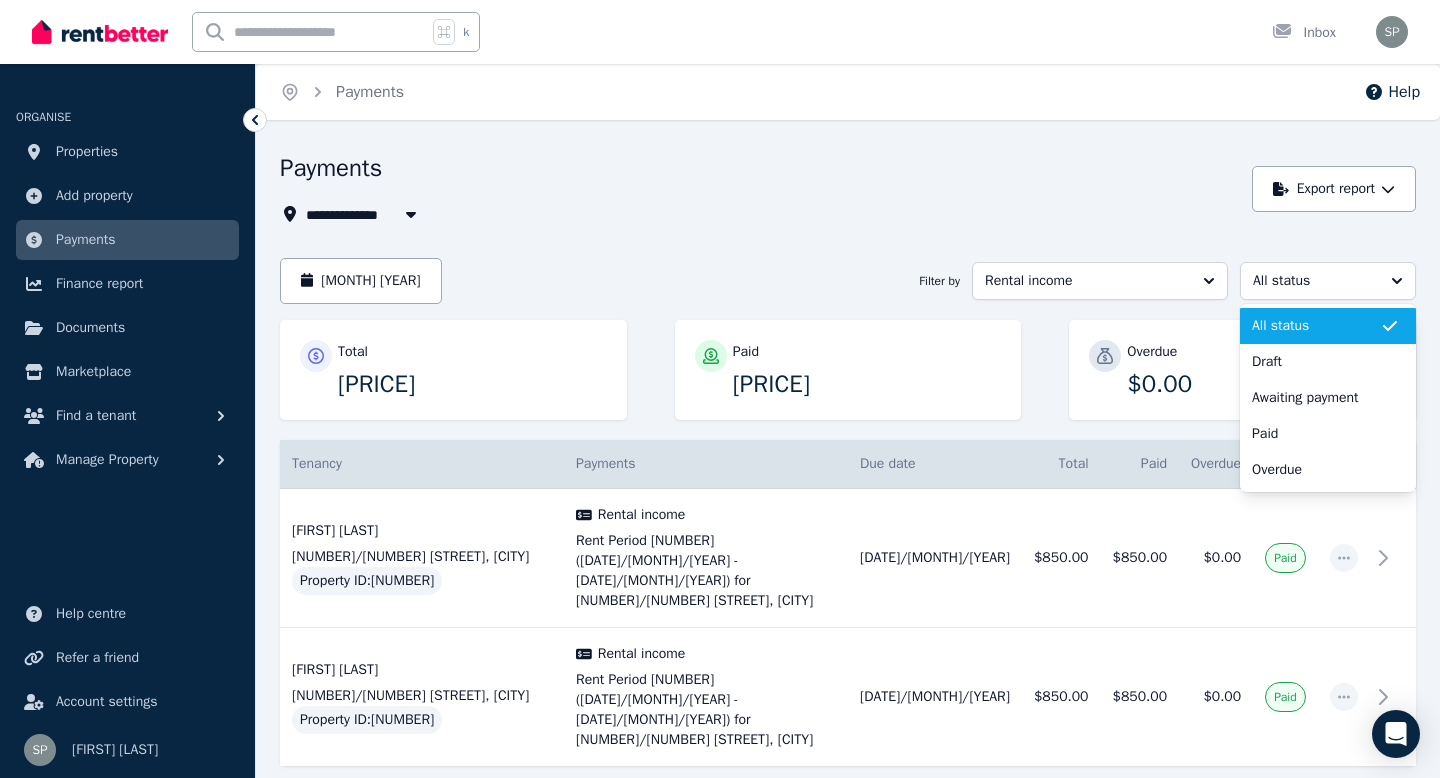 click on "Payments" at bounding box center (760, 171) 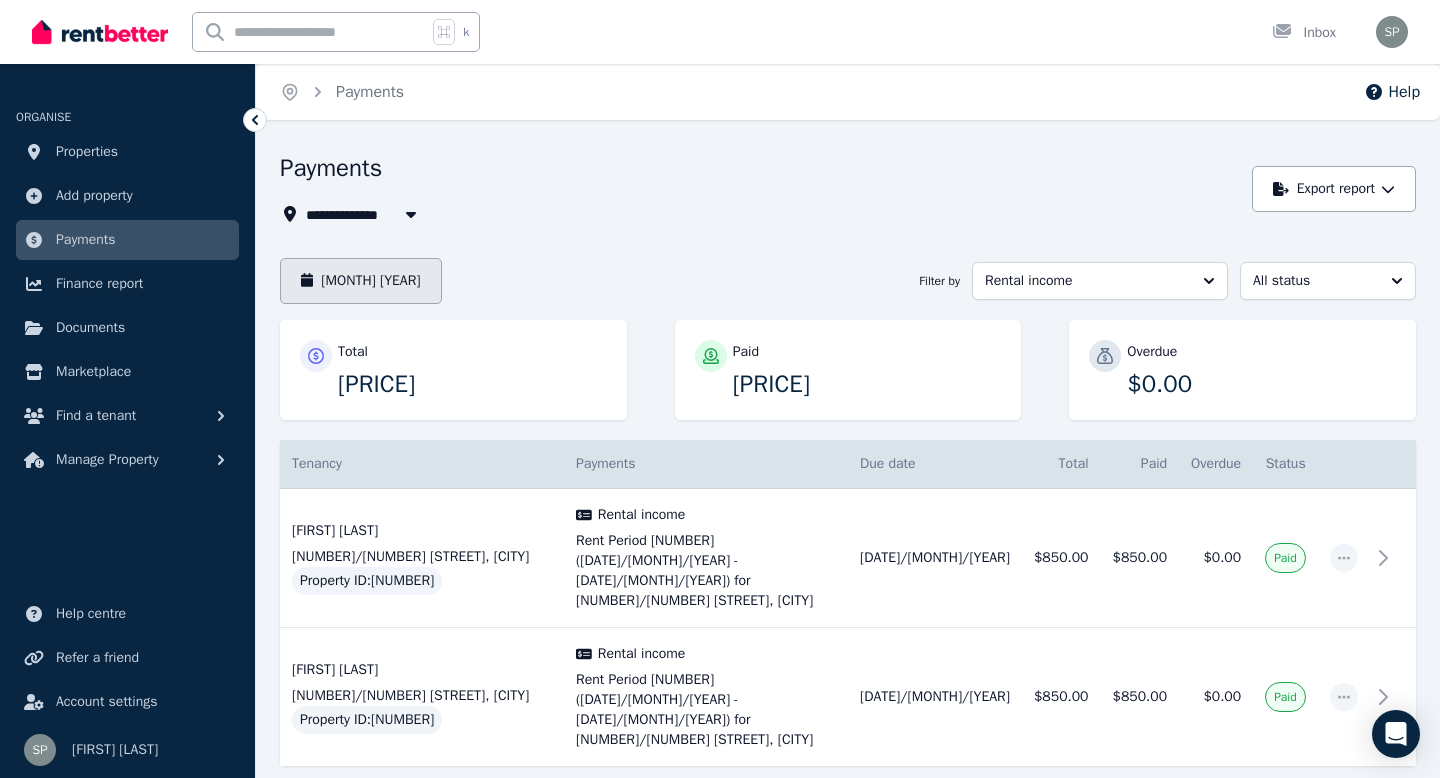 click on "[MONTH] [YEAR]" at bounding box center [361, 281] 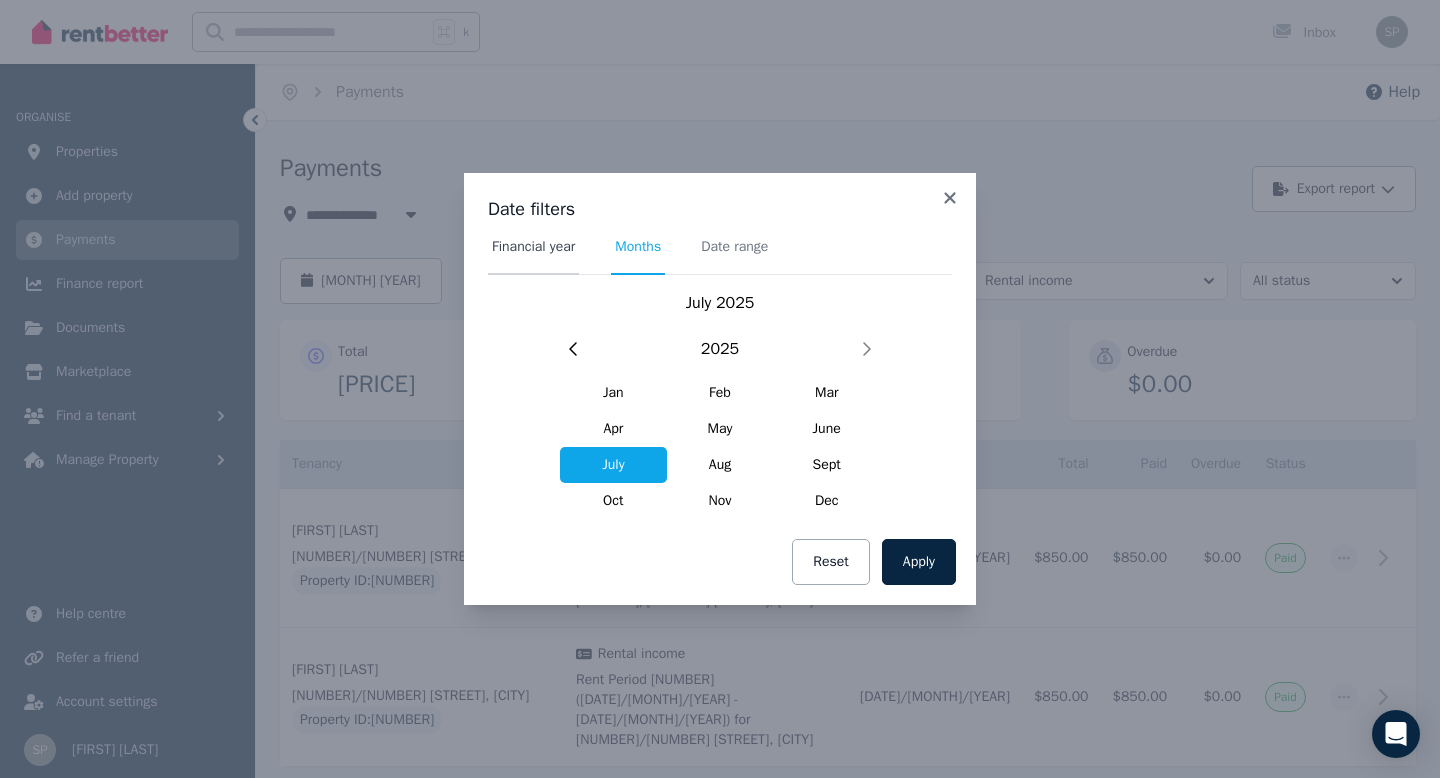 click on "Financial year" at bounding box center [533, 247] 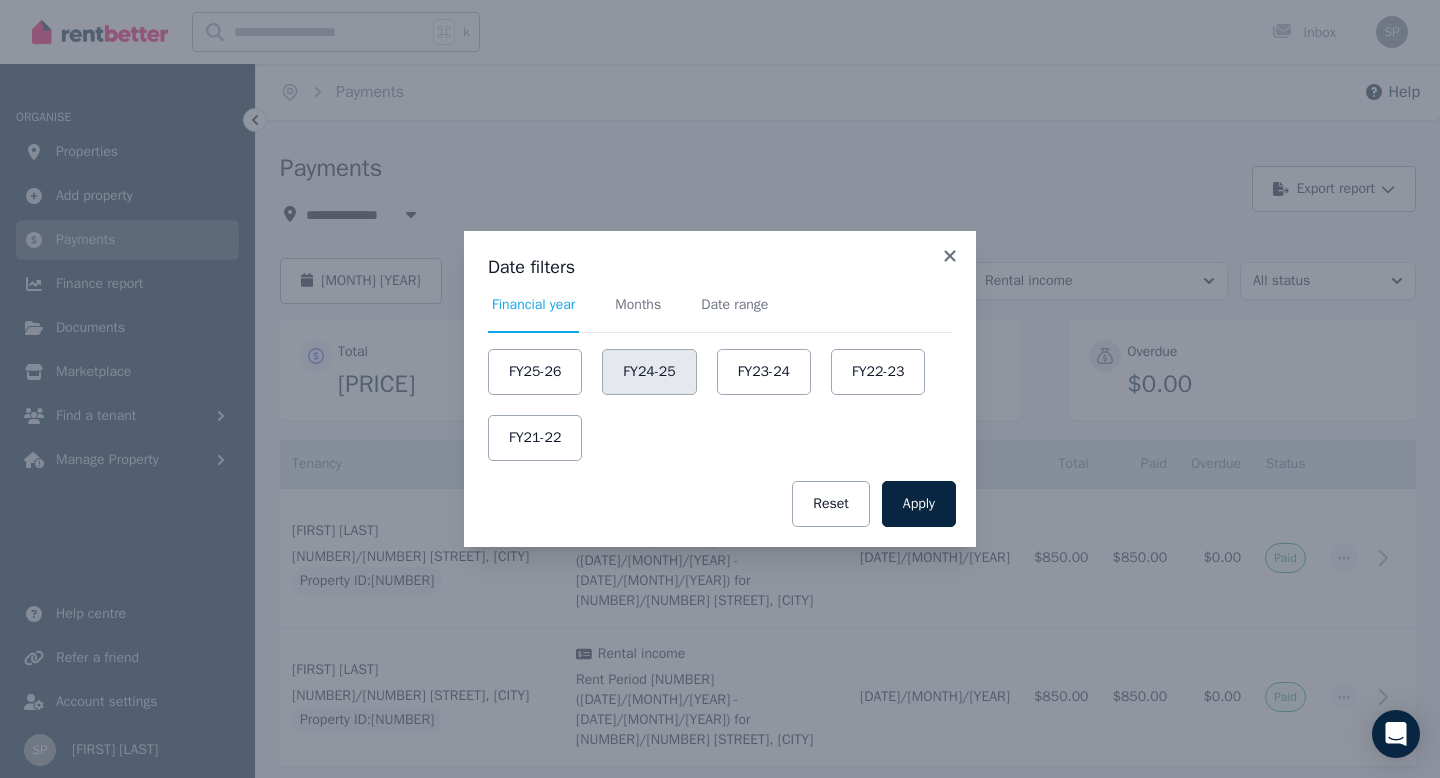 click on "FY24-25" at bounding box center (649, 372) 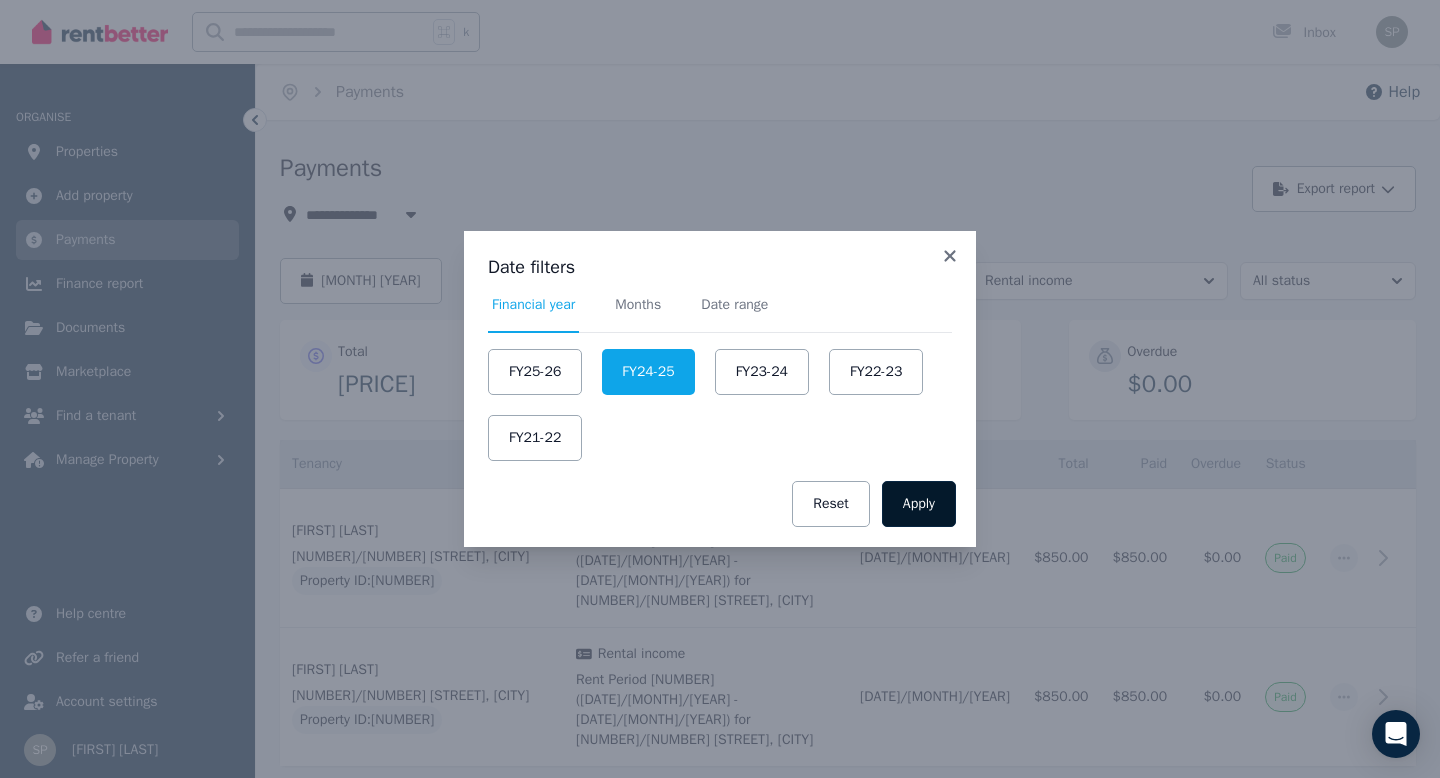 click on "Apply" at bounding box center (919, 504) 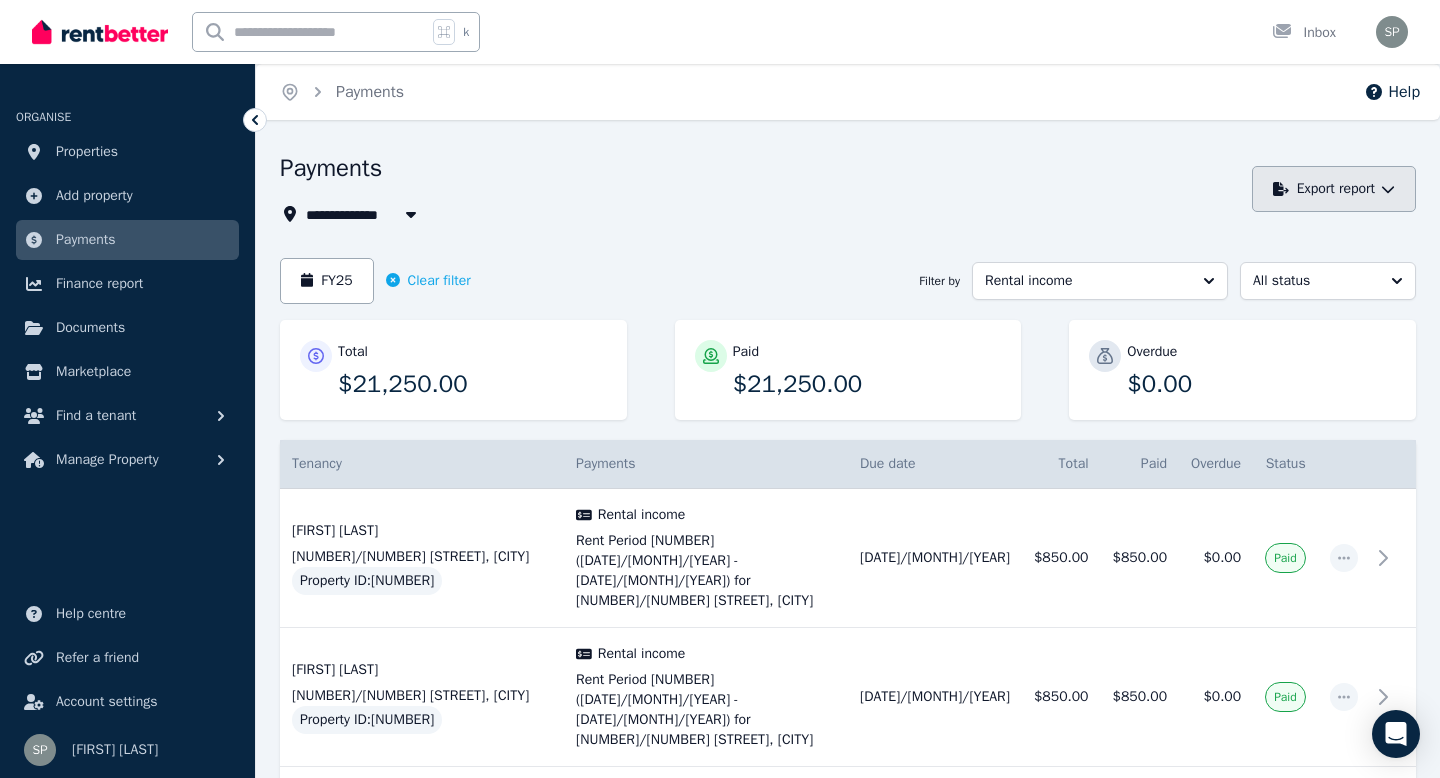 click on "Export report" at bounding box center [1334, 189] 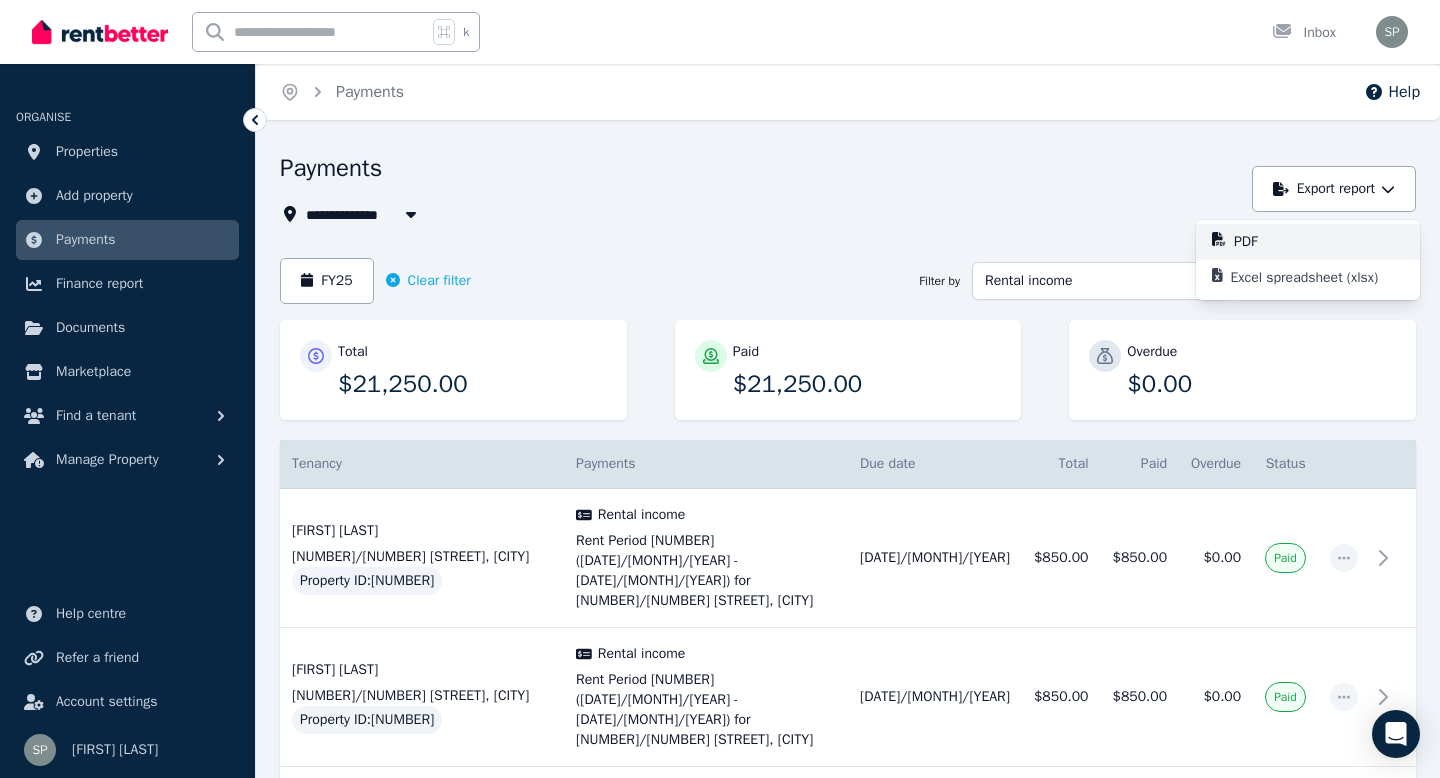 click on "PDF" at bounding box center (1254, 242) 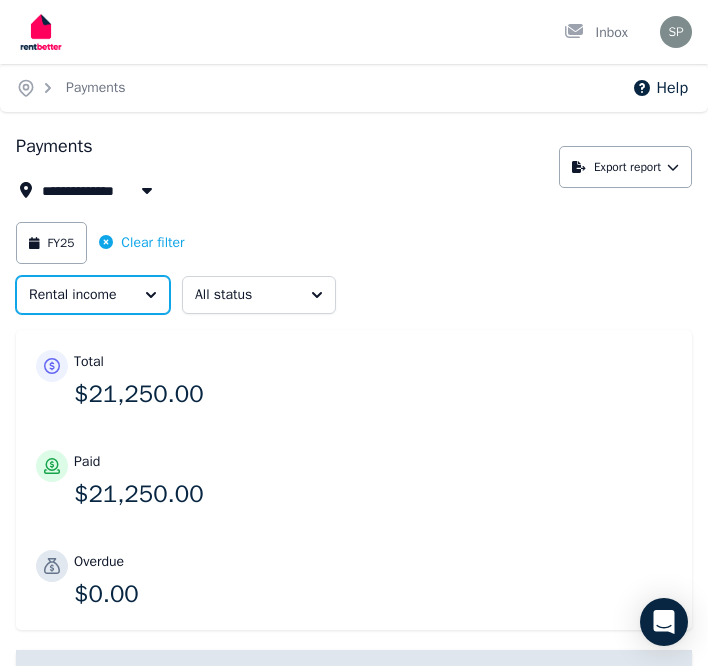 click on "Rental income" at bounding box center (93, 295) 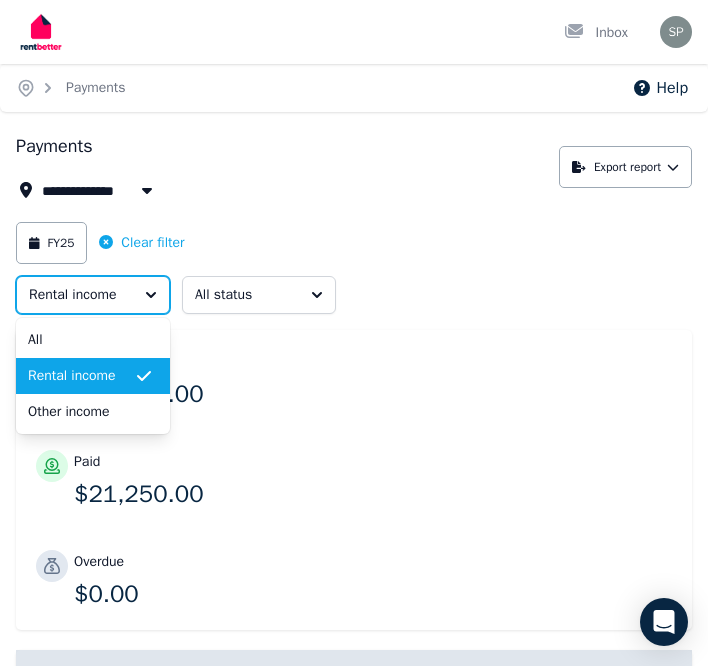 click on "Rental income" at bounding box center [93, 295] 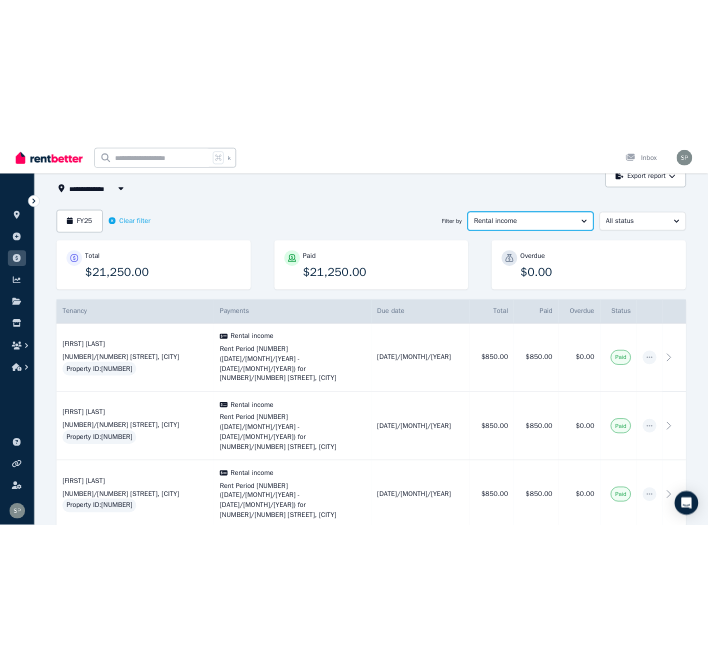 scroll, scrollTop: 0, scrollLeft: 0, axis: both 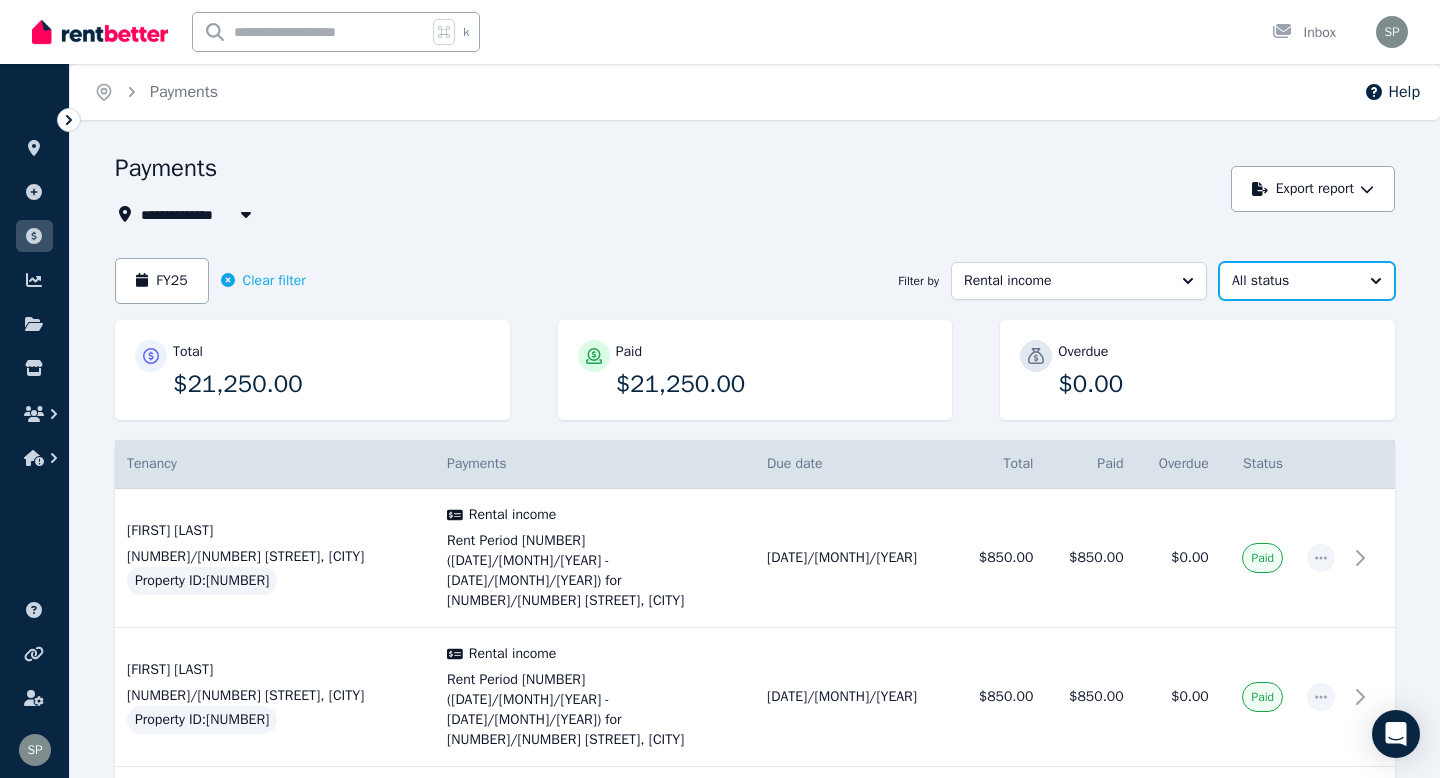 click on "All status" at bounding box center [1293, 281] 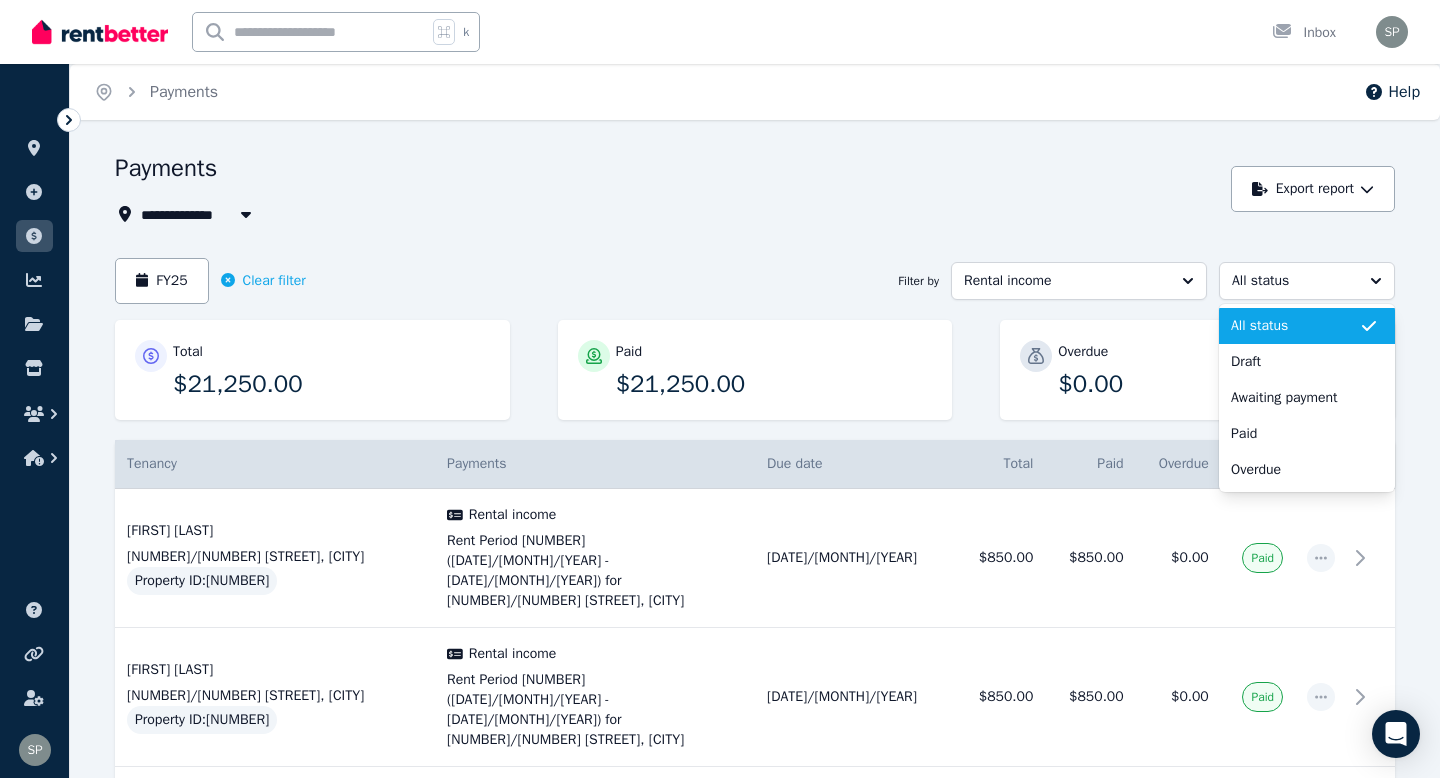 click on "**********" at bounding box center [667, 189] 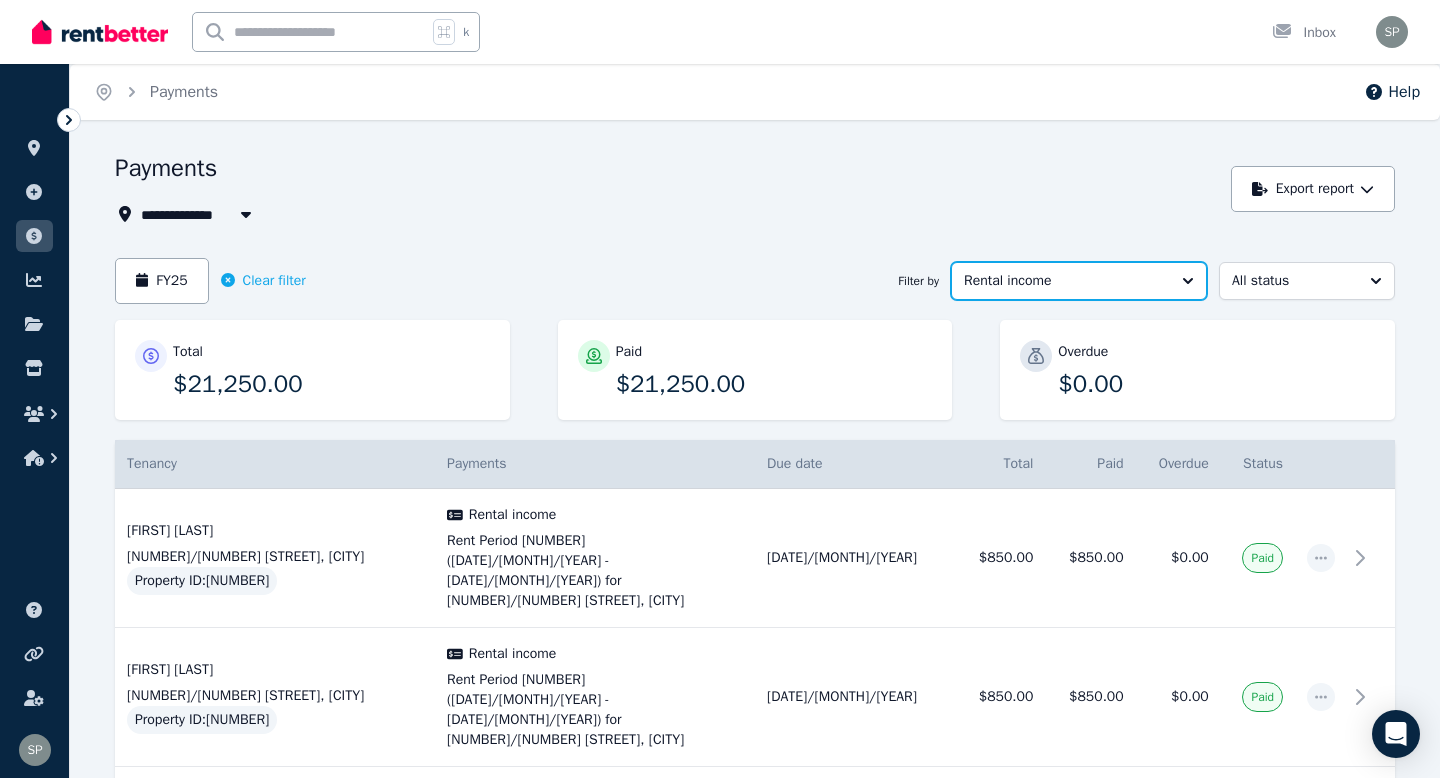click on "Rental income" at bounding box center (1065, 281) 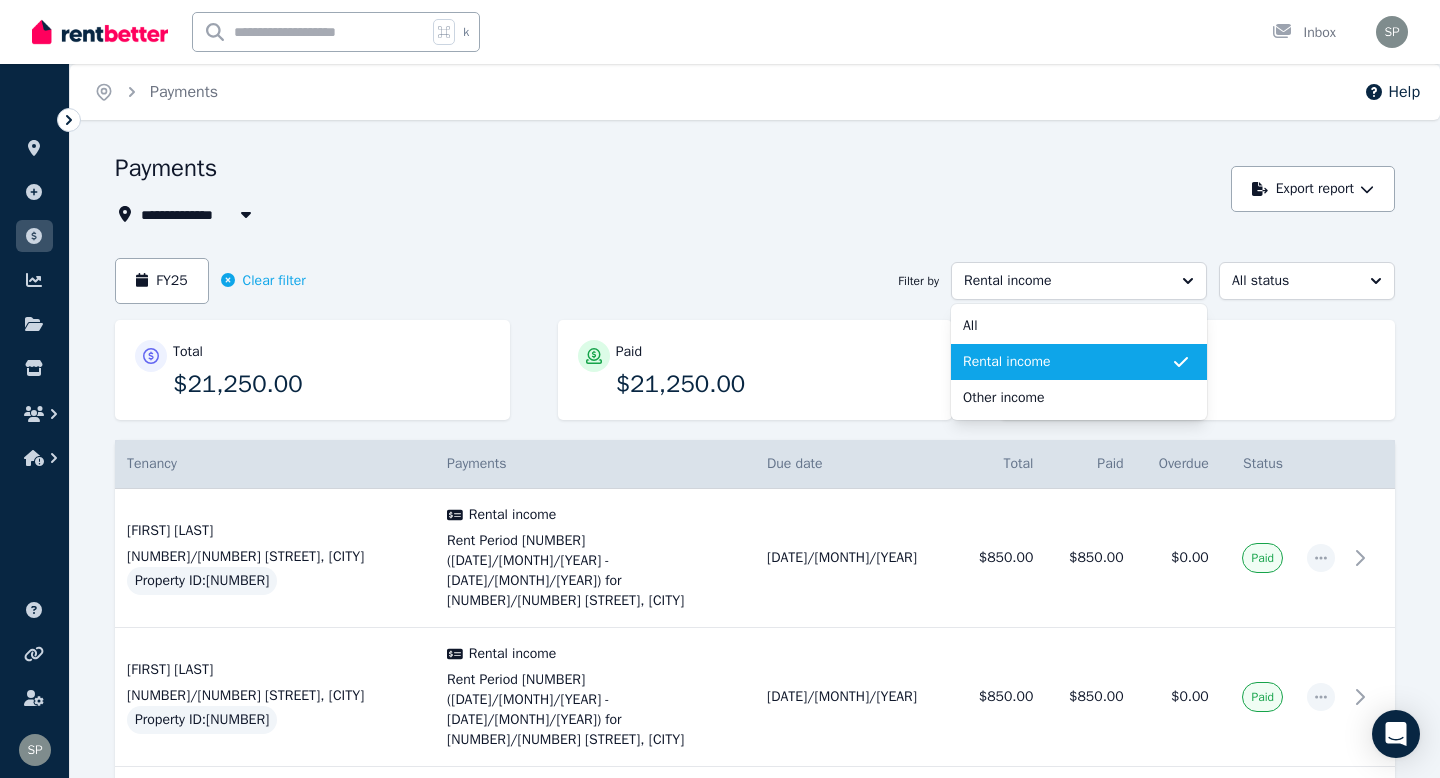 click on "Payments" at bounding box center (667, 171) 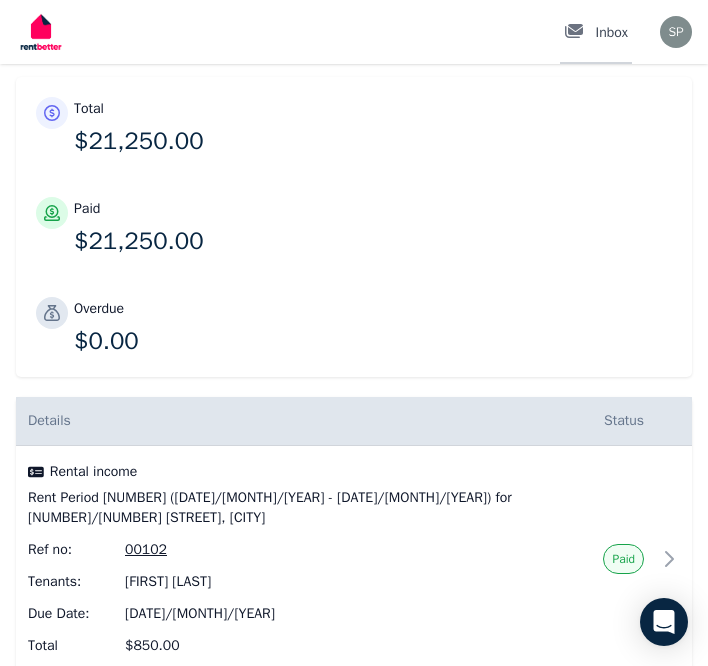 scroll, scrollTop: 77, scrollLeft: 0, axis: vertical 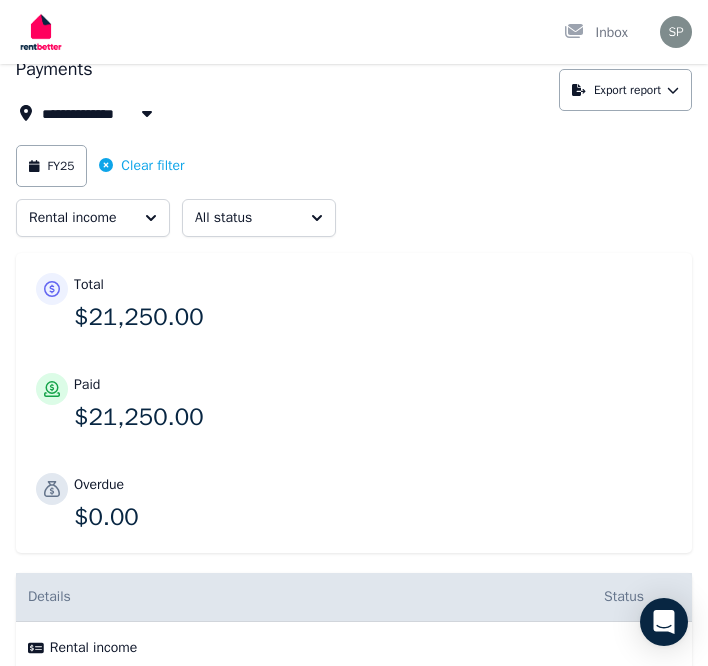 click on "**********" at bounding box center (354, 3207) 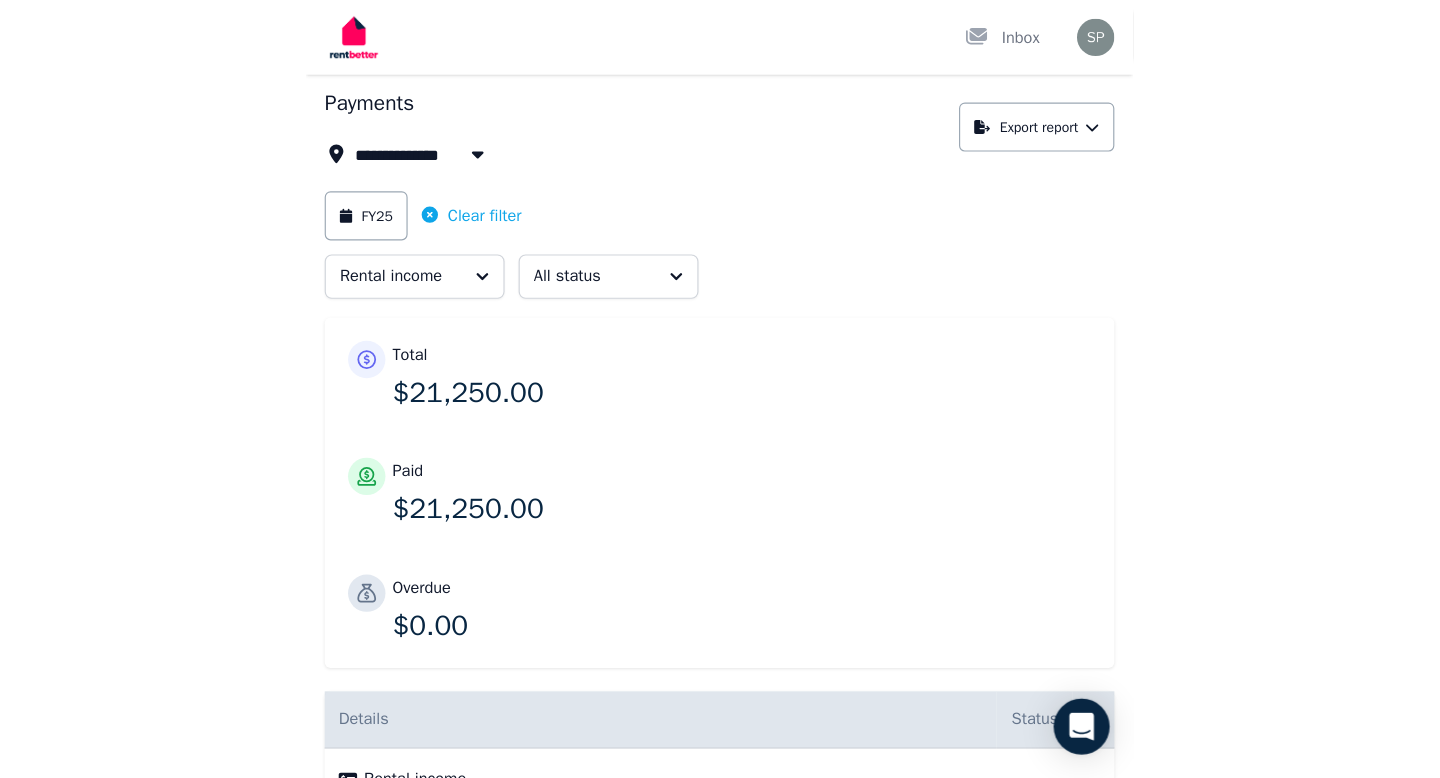 scroll, scrollTop: 0, scrollLeft: 0, axis: both 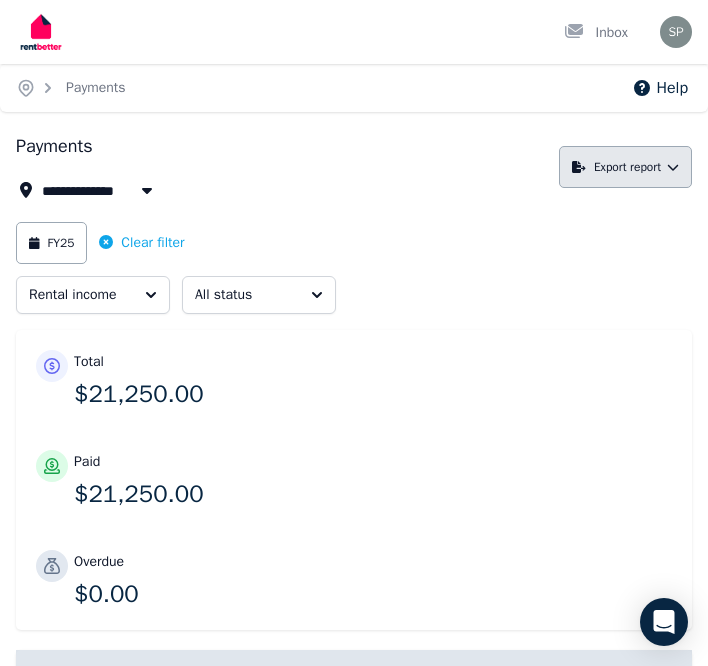 click on "Export report" at bounding box center (625, 167) 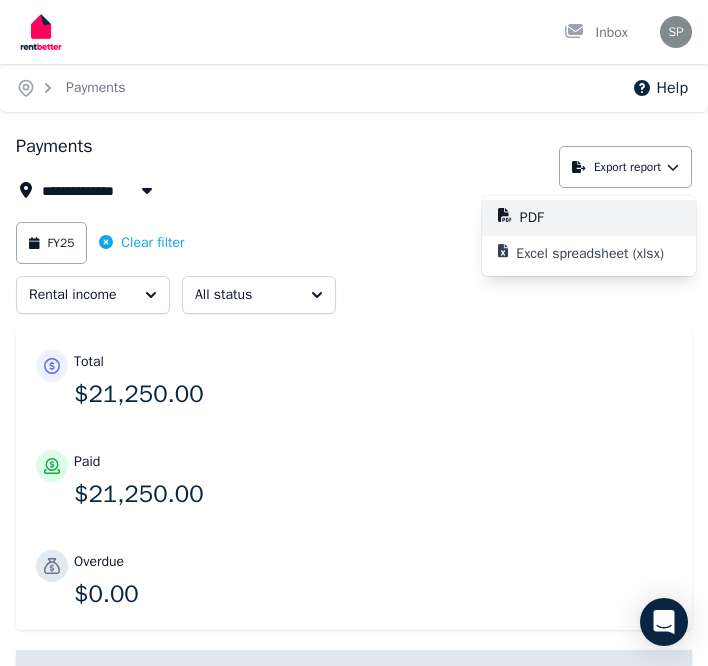 click on "PDF" at bounding box center [600, 218] 